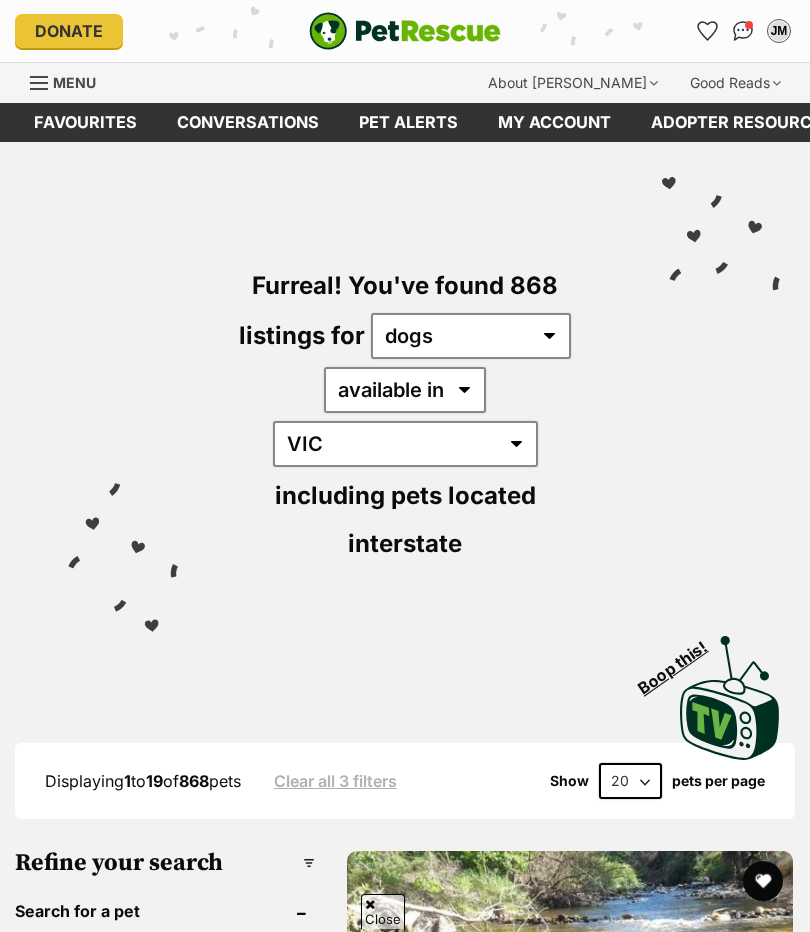 scroll, scrollTop: 309, scrollLeft: 0, axis: vertical 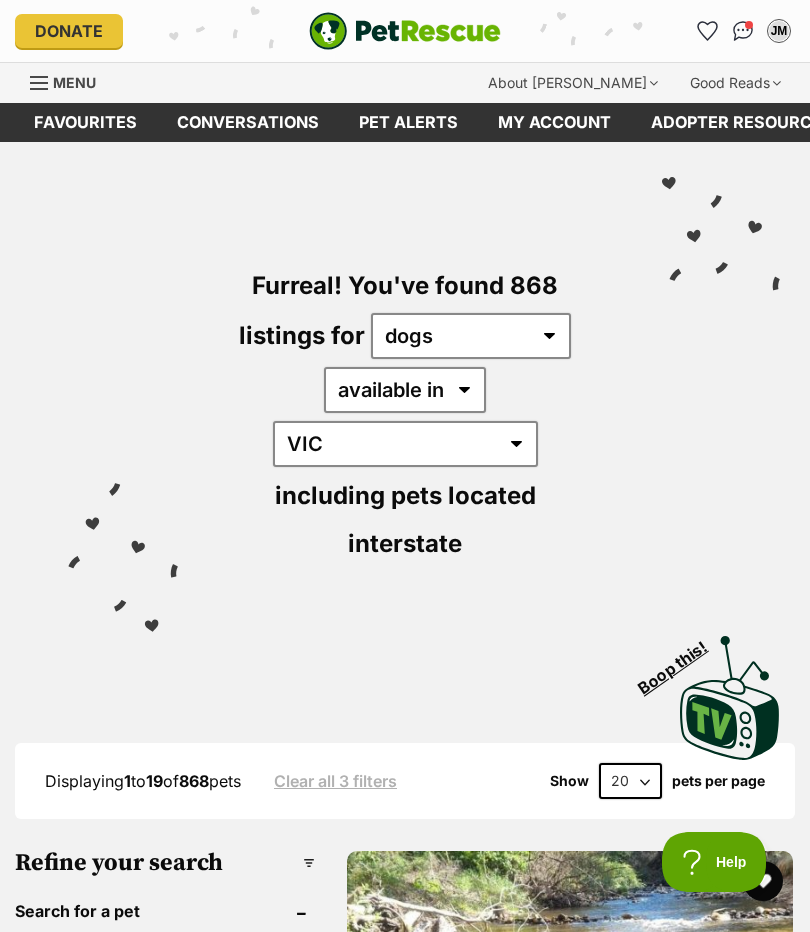 click on "Pet alerts" at bounding box center (408, 122) 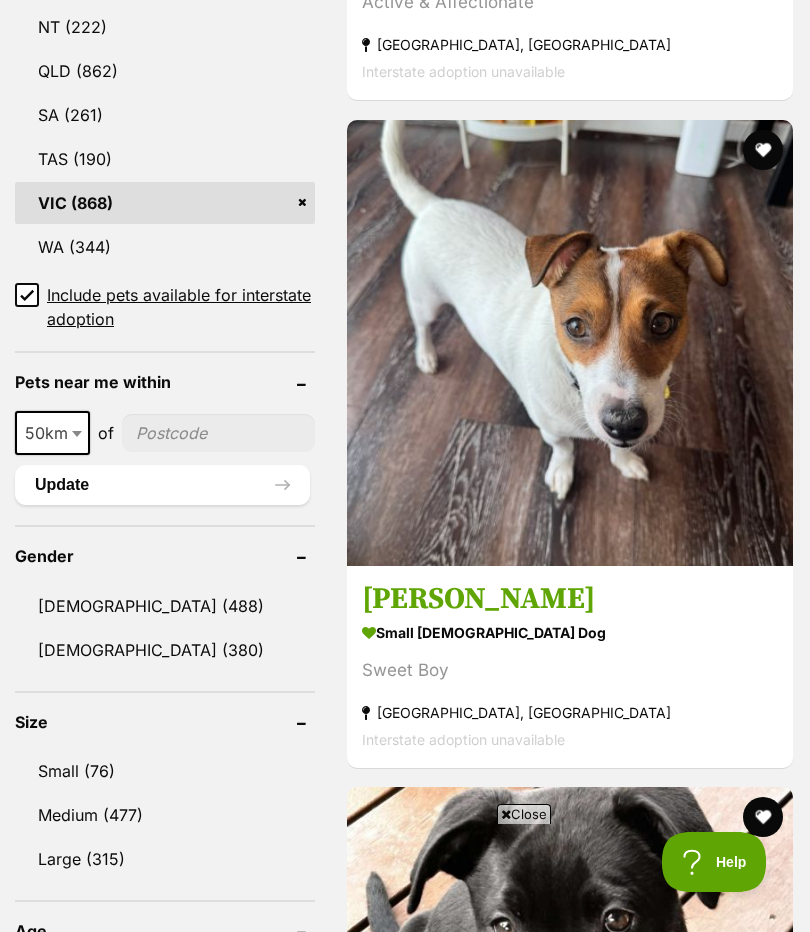 scroll, scrollTop: 1404, scrollLeft: 0, axis: vertical 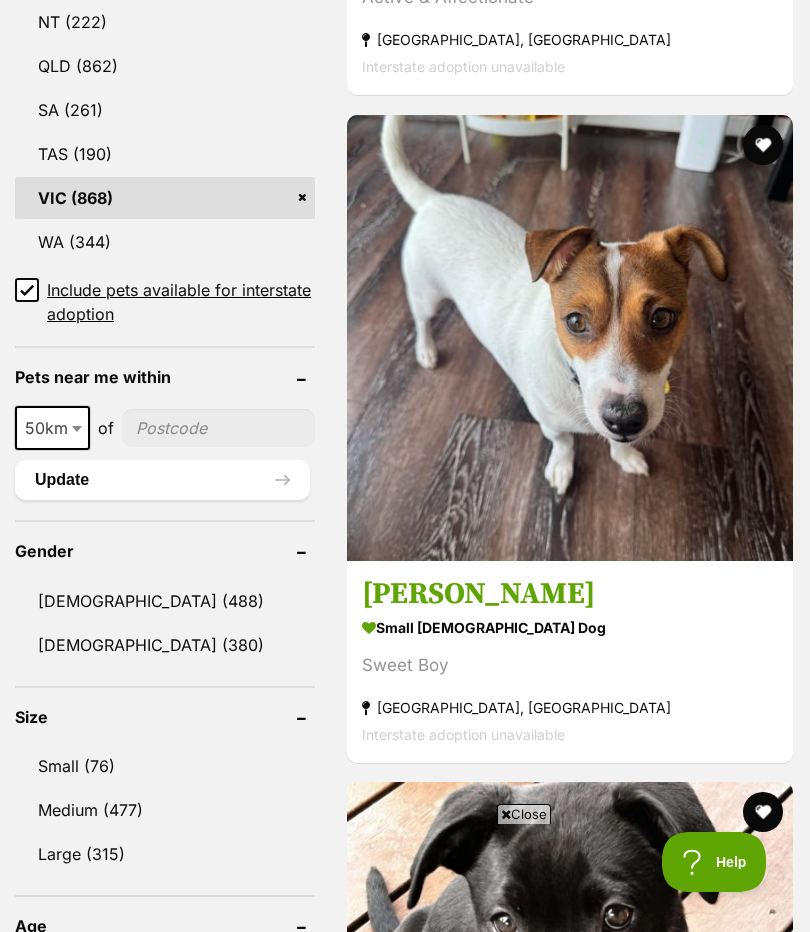 click on "Small (76)" at bounding box center [165, 766] 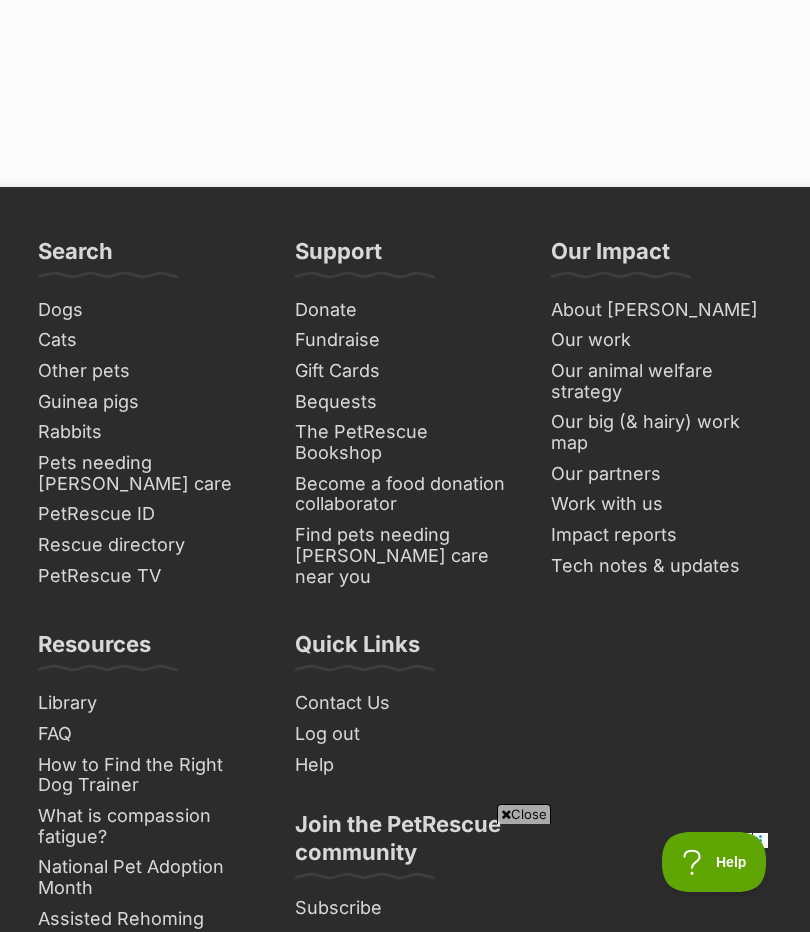 scroll, scrollTop: 14649, scrollLeft: 0, axis: vertical 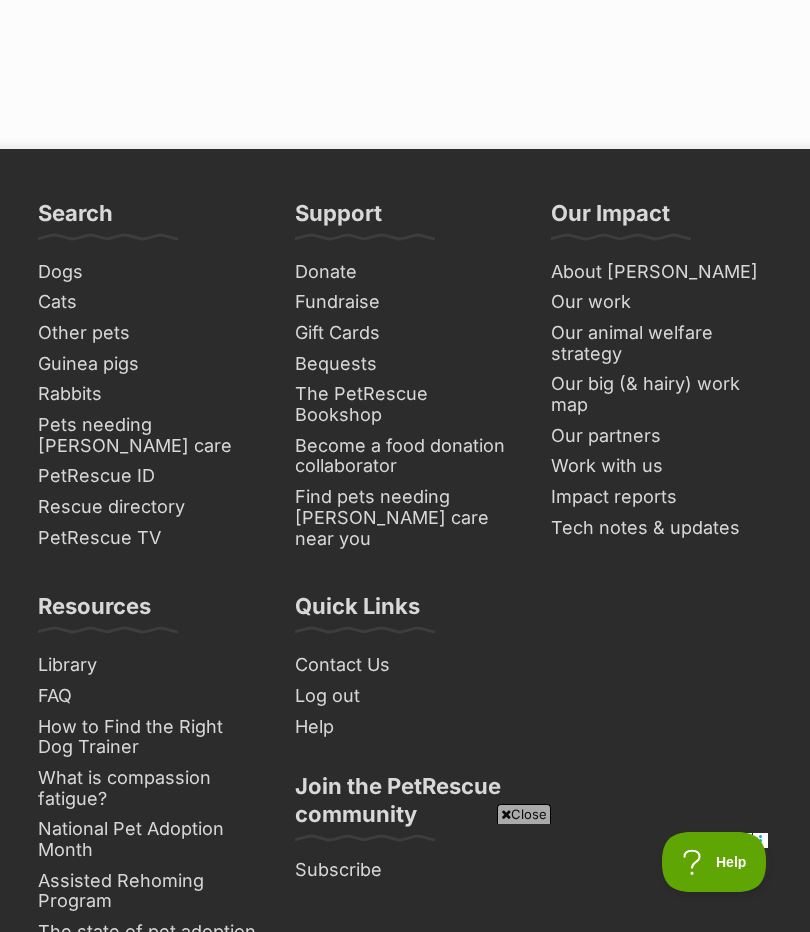 click on "Next" at bounding box center (570, -280) 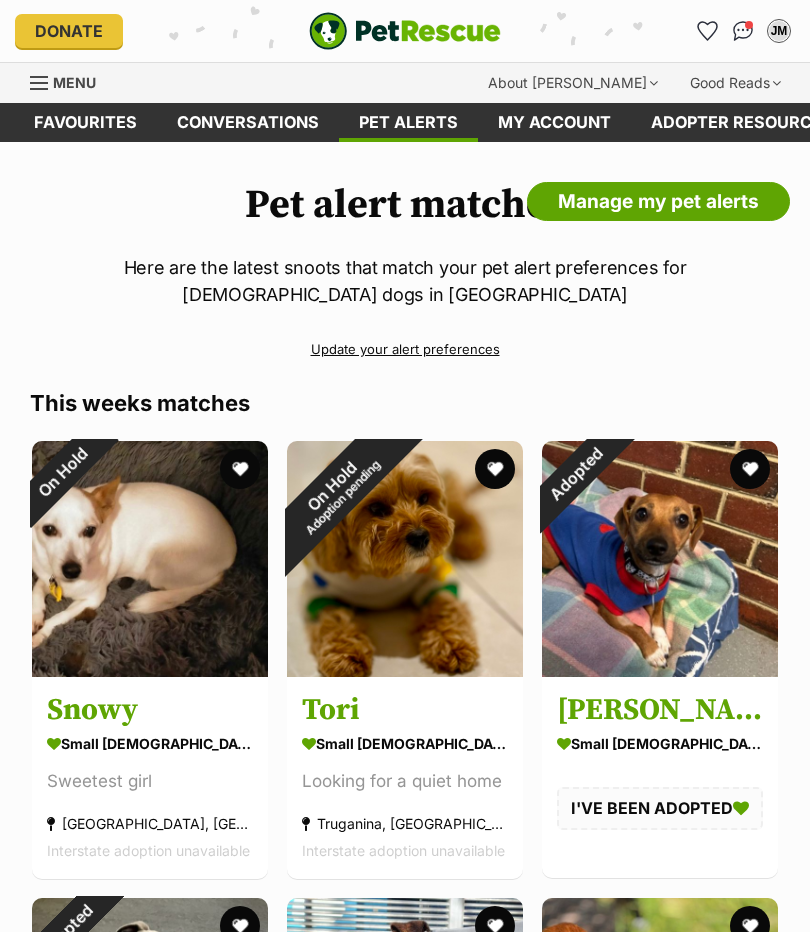 scroll, scrollTop: 0, scrollLeft: 0, axis: both 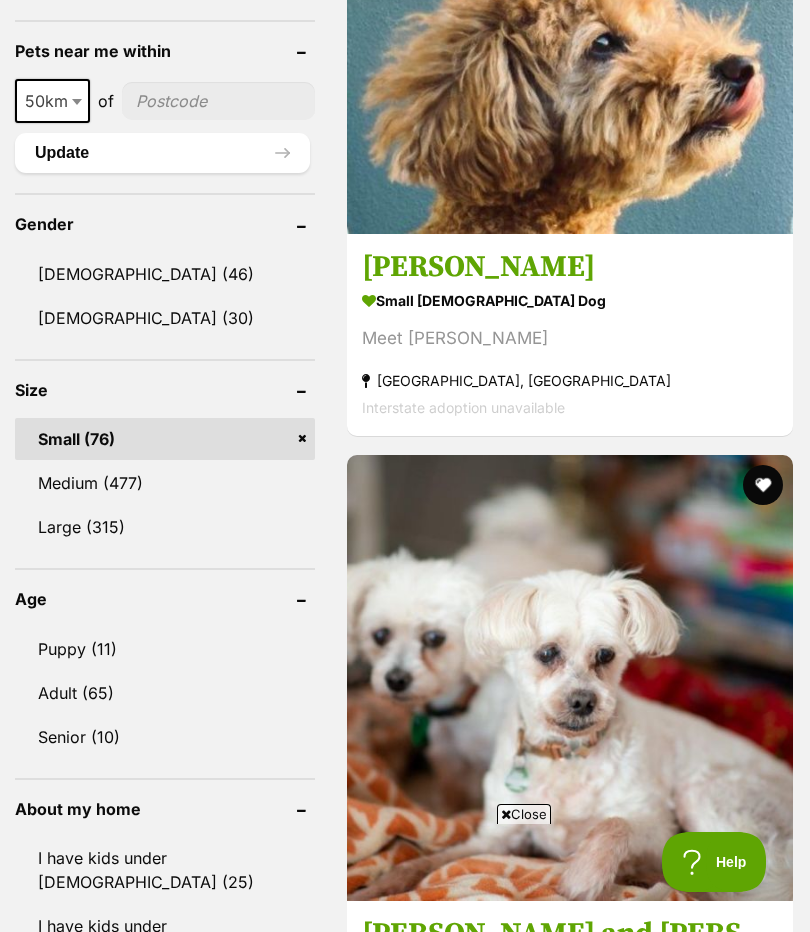 click on "[PERSON_NAME]" at bounding box center [570, 267] 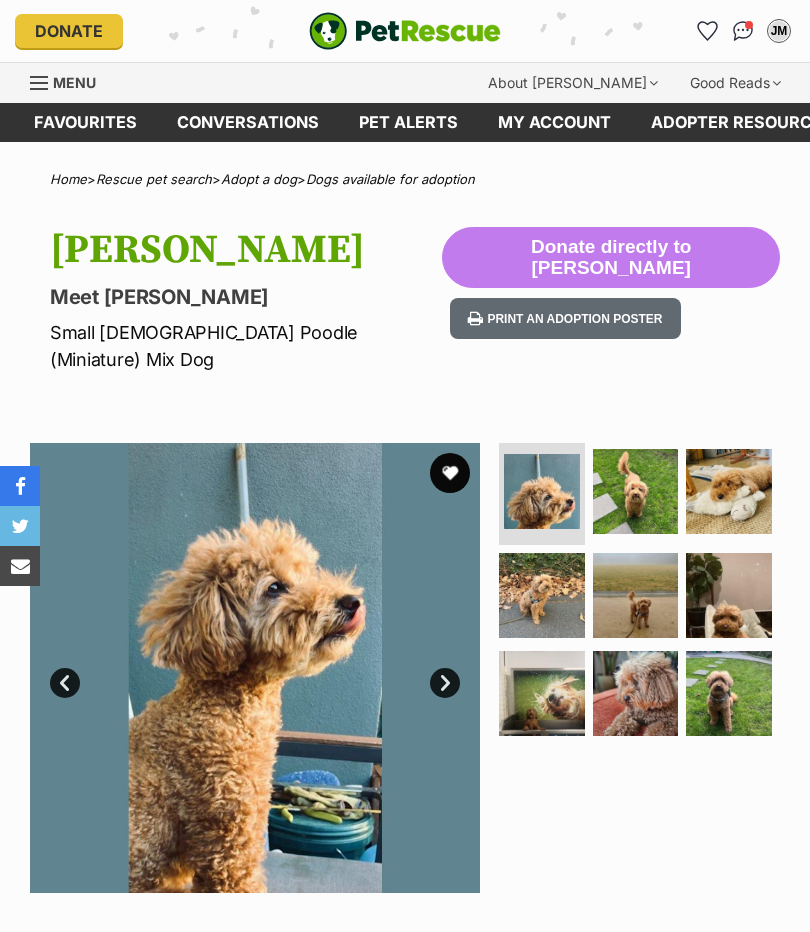 scroll, scrollTop: 0, scrollLeft: 0, axis: both 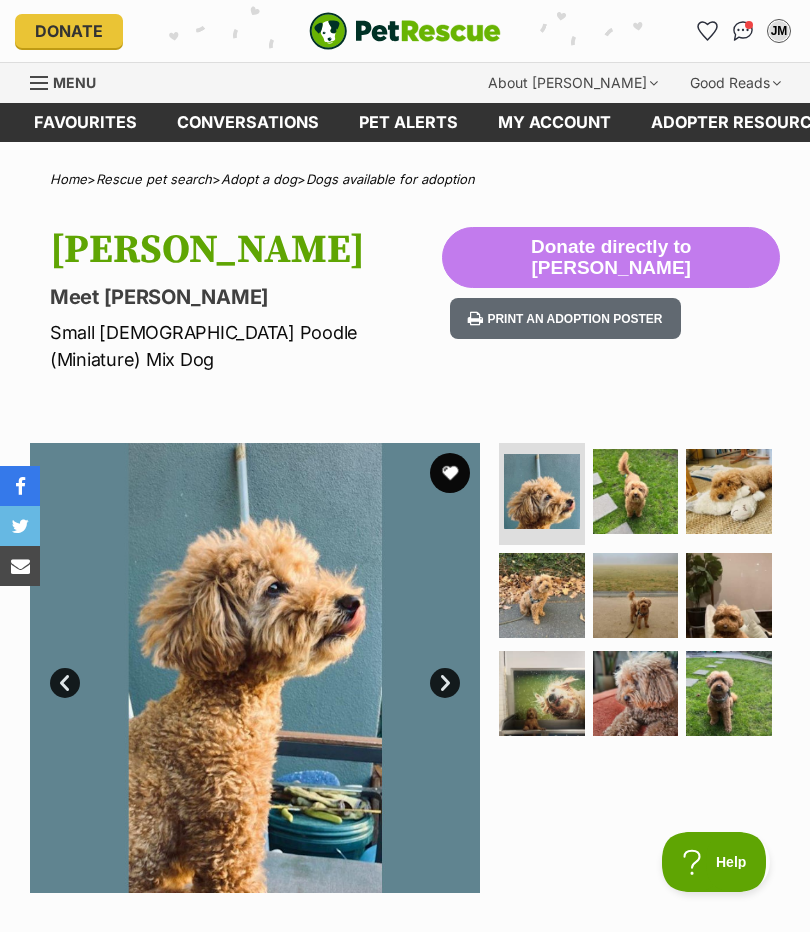 click at bounding box center (636, 492) 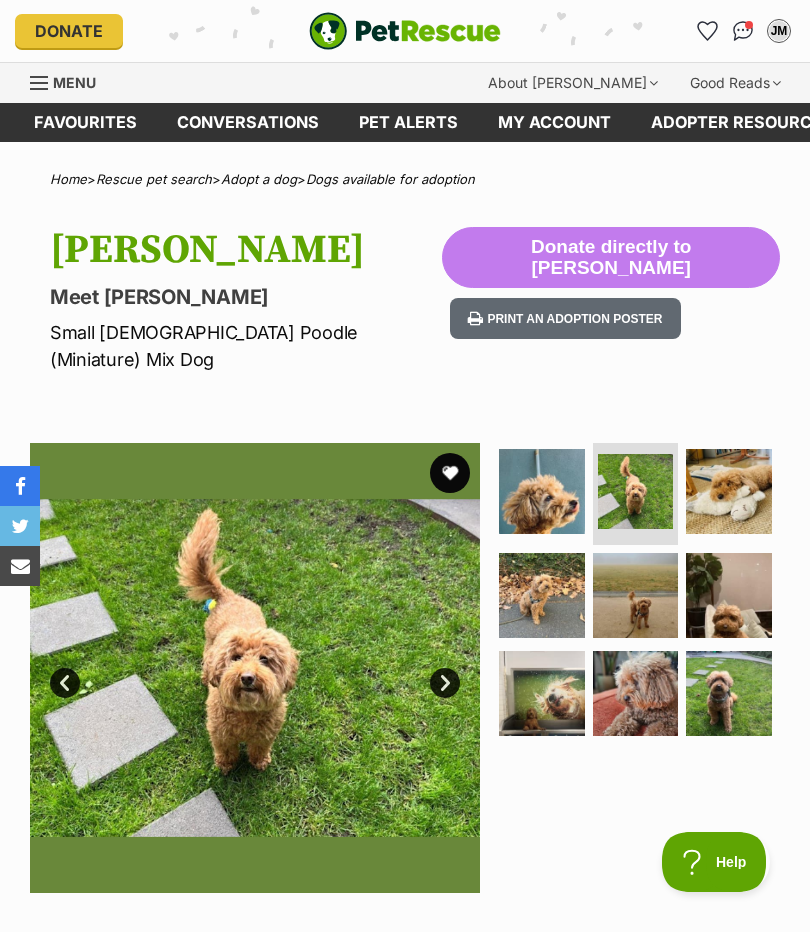scroll, scrollTop: 0, scrollLeft: 0, axis: both 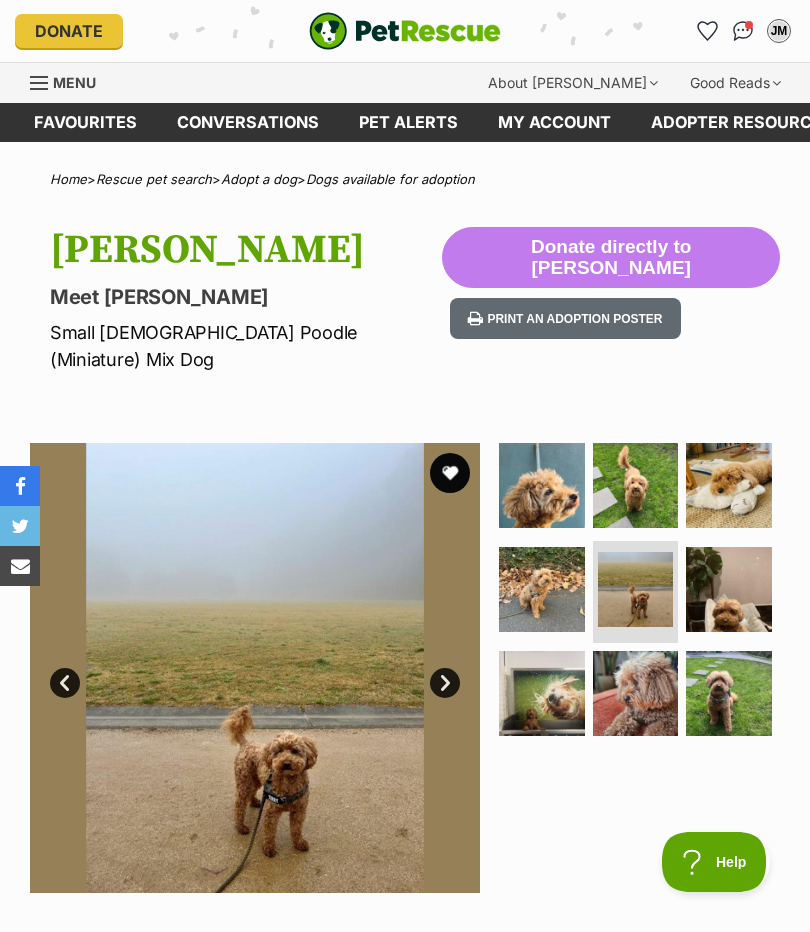click at bounding box center [542, 590] 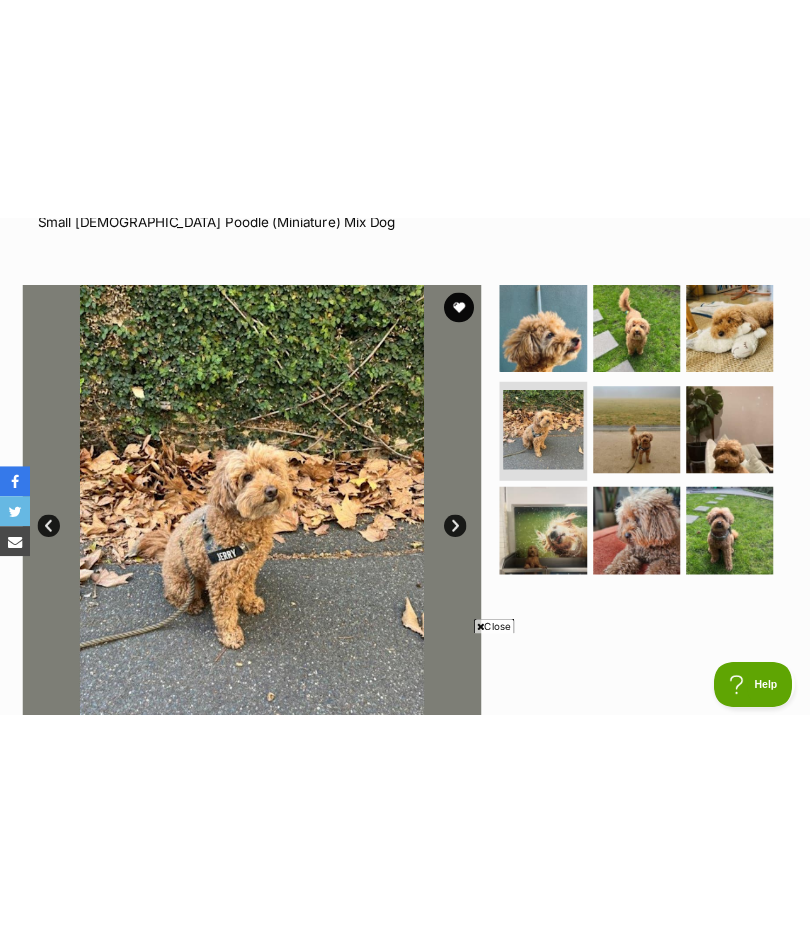 scroll, scrollTop: 0, scrollLeft: 0, axis: both 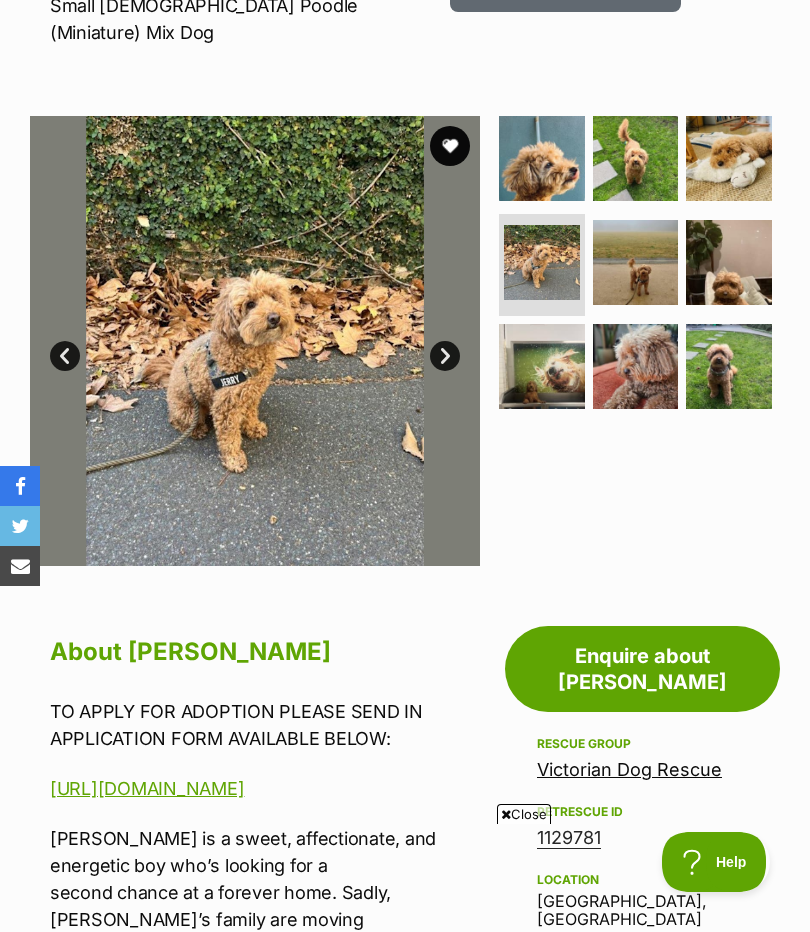 click at bounding box center (542, 367) 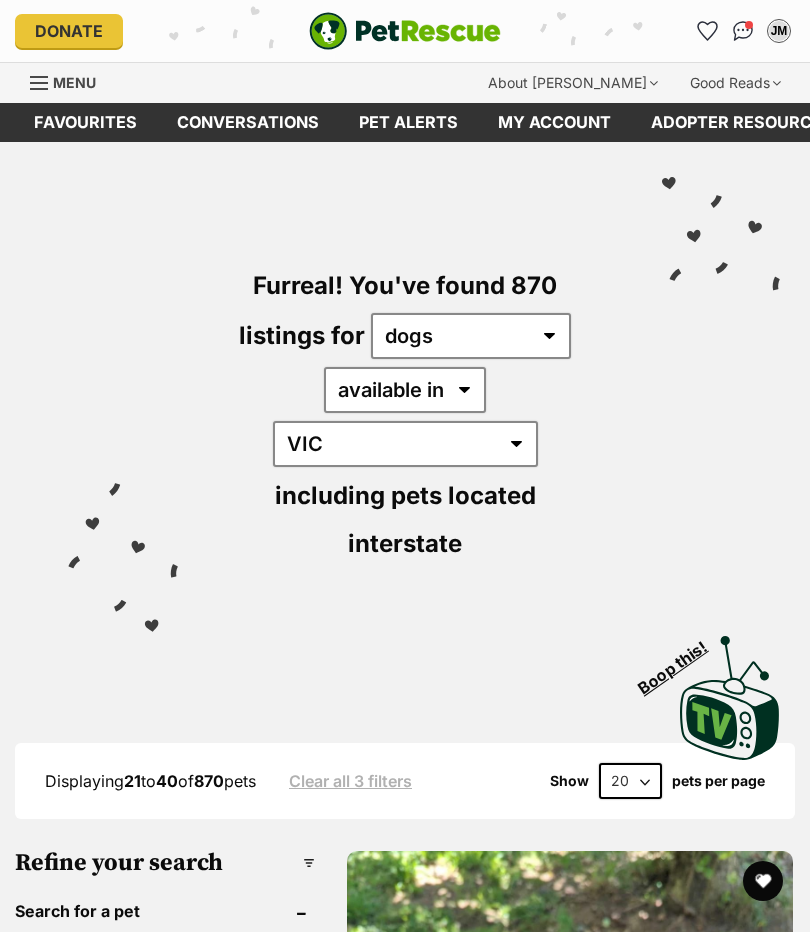 scroll, scrollTop: 0, scrollLeft: 0, axis: both 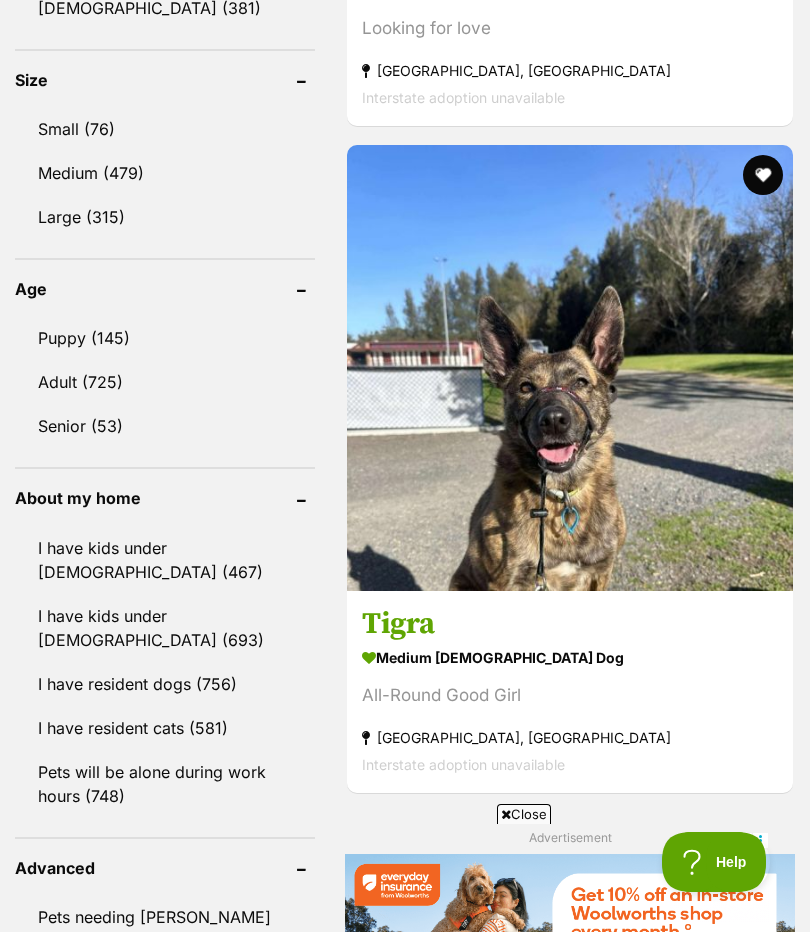 click on "Small (76)" at bounding box center (165, 129) 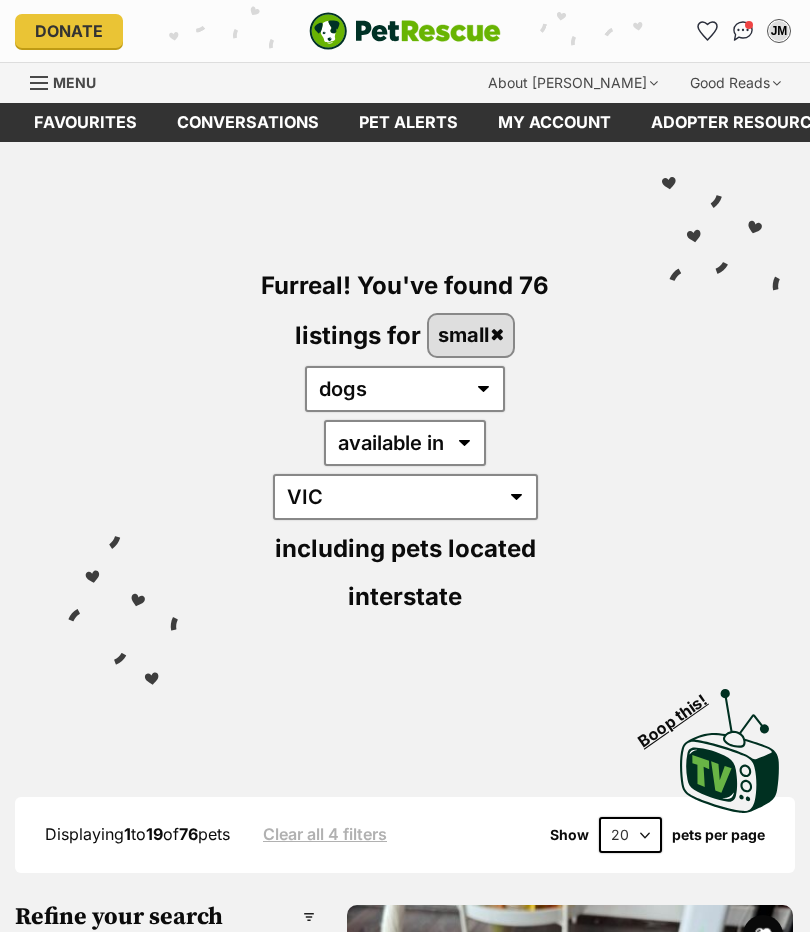 scroll, scrollTop: 0, scrollLeft: 0, axis: both 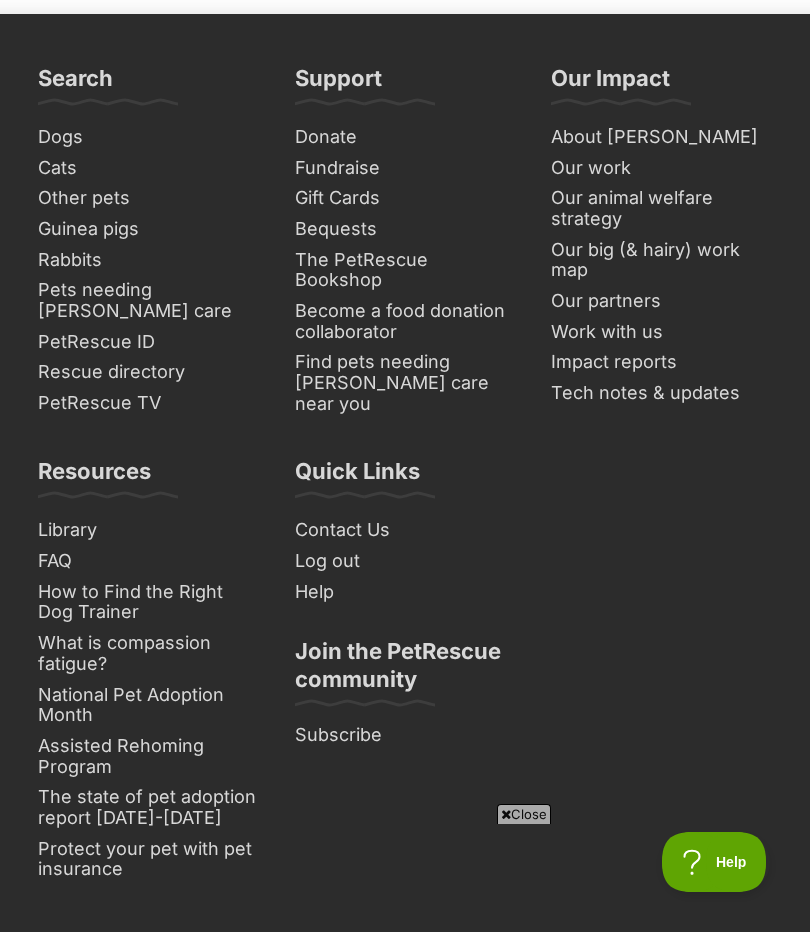 click on "Next" at bounding box center [570, -415] 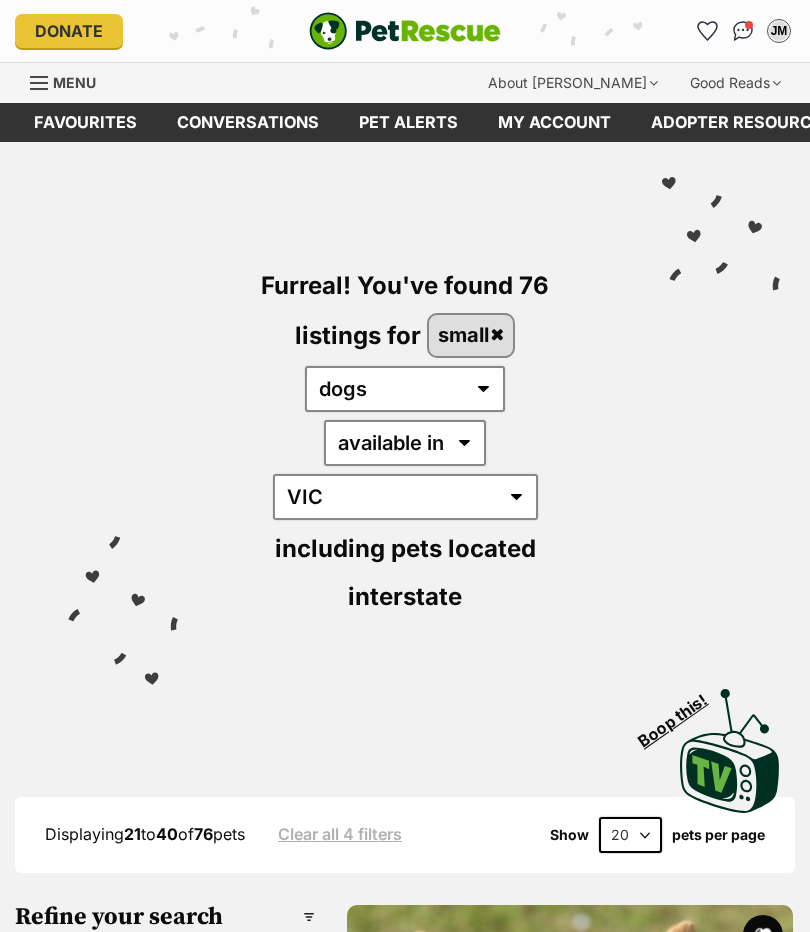 scroll, scrollTop: 0, scrollLeft: 0, axis: both 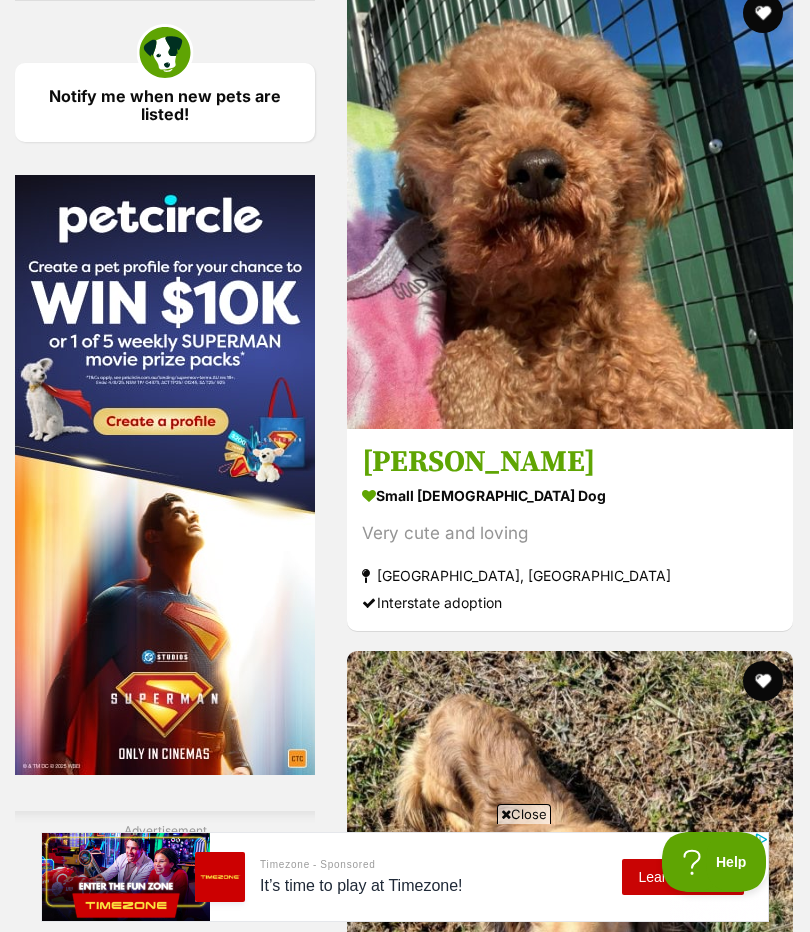 click on "[PERSON_NAME]" at bounding box center (570, 463) 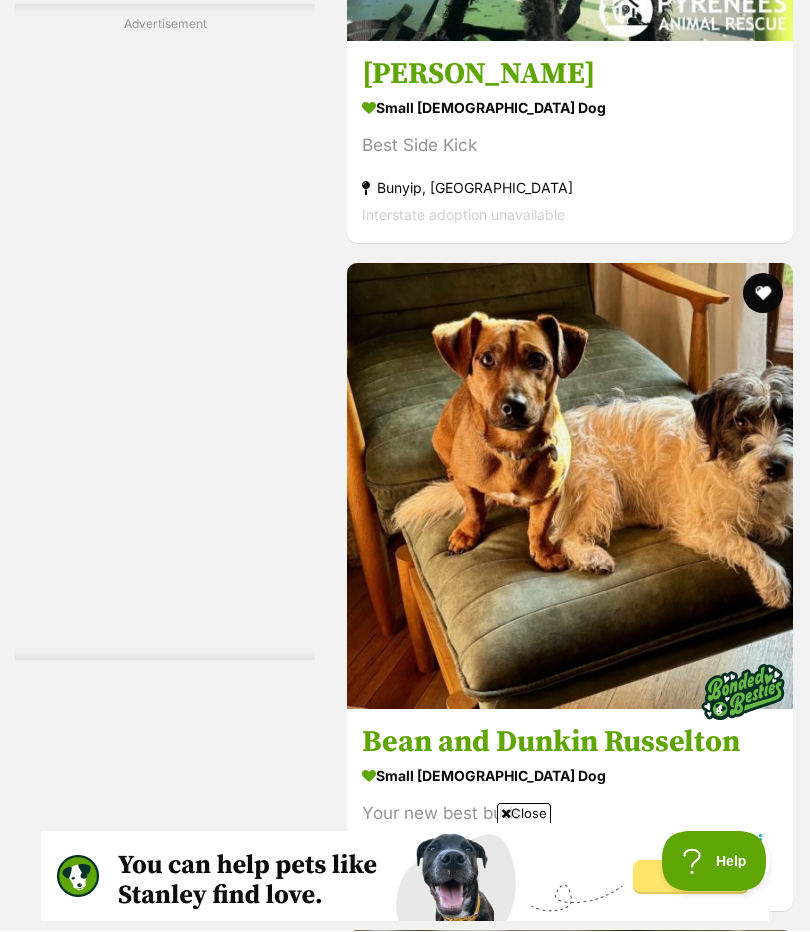 scroll, scrollTop: 8872, scrollLeft: 0, axis: vertical 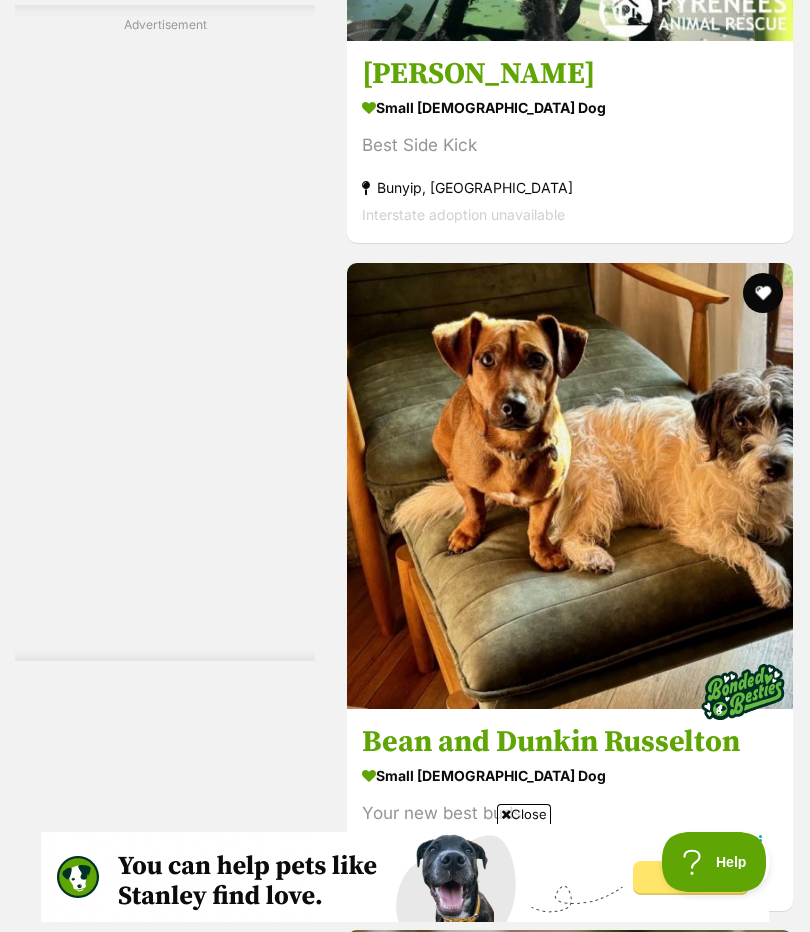 click on "[PERSON_NAME]" at bounding box center (570, 75) 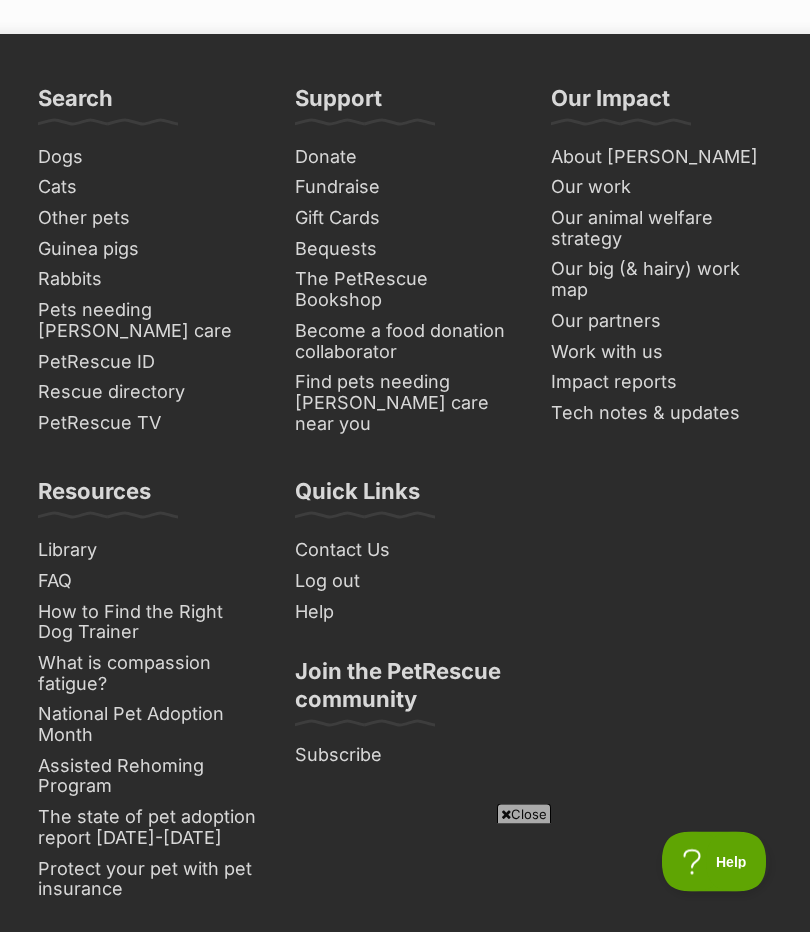 scroll, scrollTop: 14919, scrollLeft: 0, axis: vertical 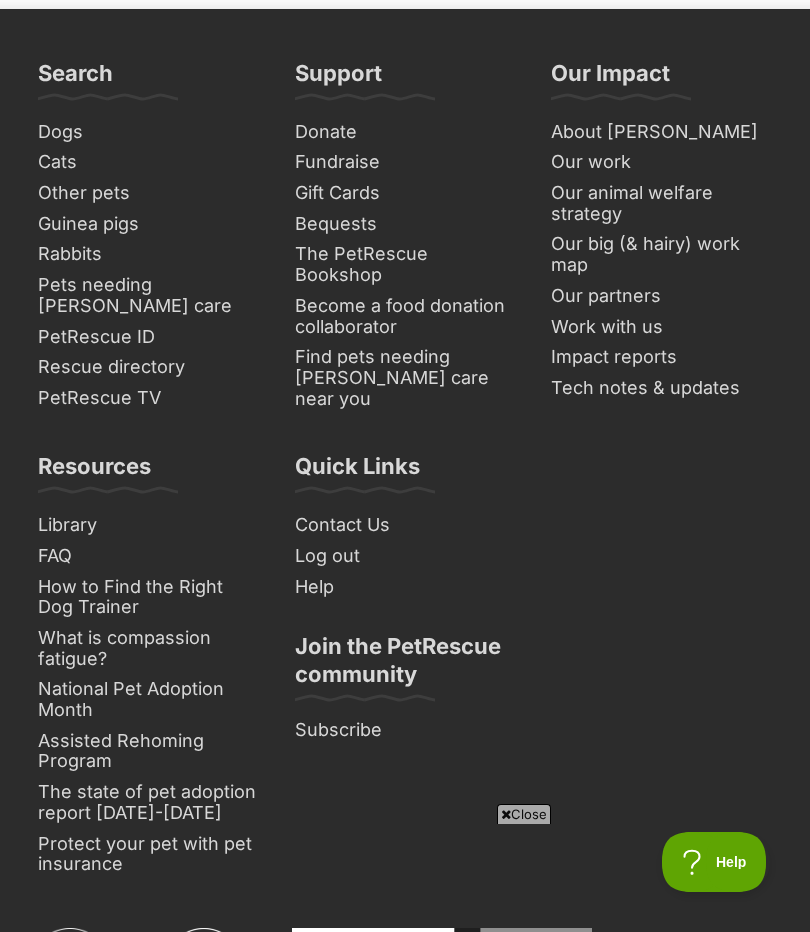 click on "Next" at bounding box center (651, -420) 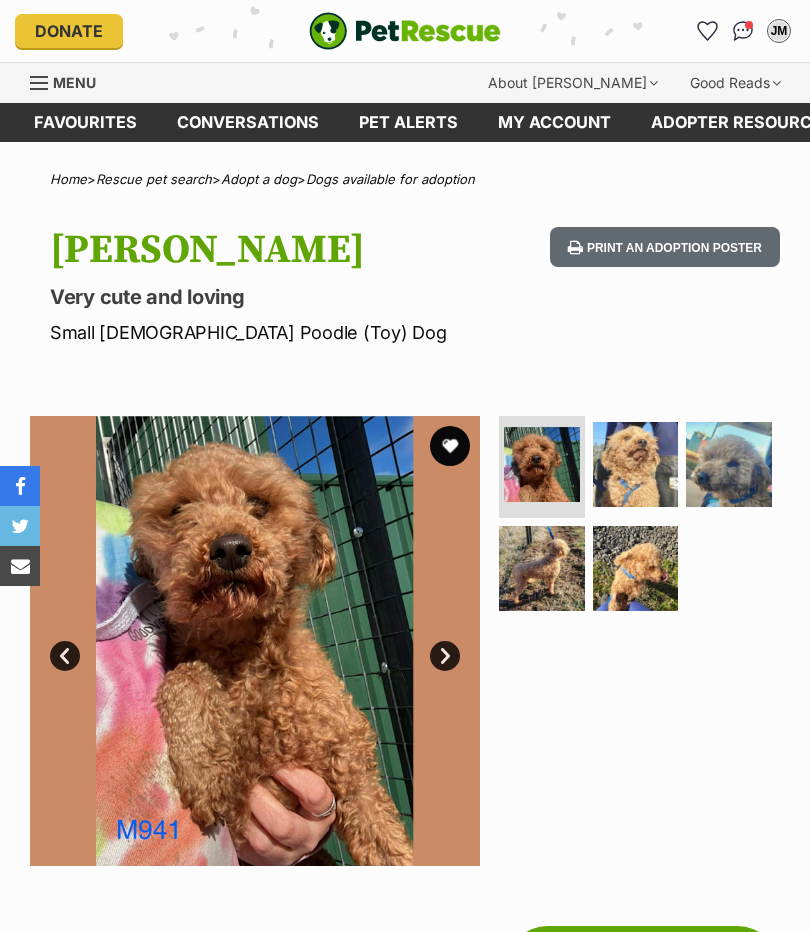 scroll, scrollTop: 0, scrollLeft: 0, axis: both 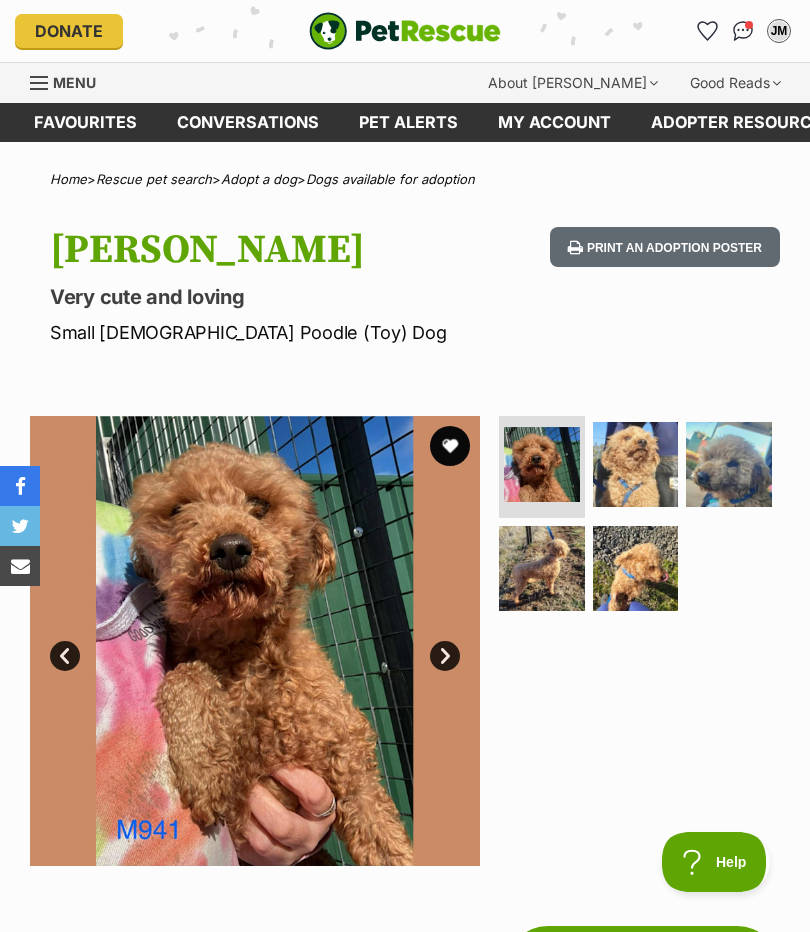 click at bounding box center [542, 569] 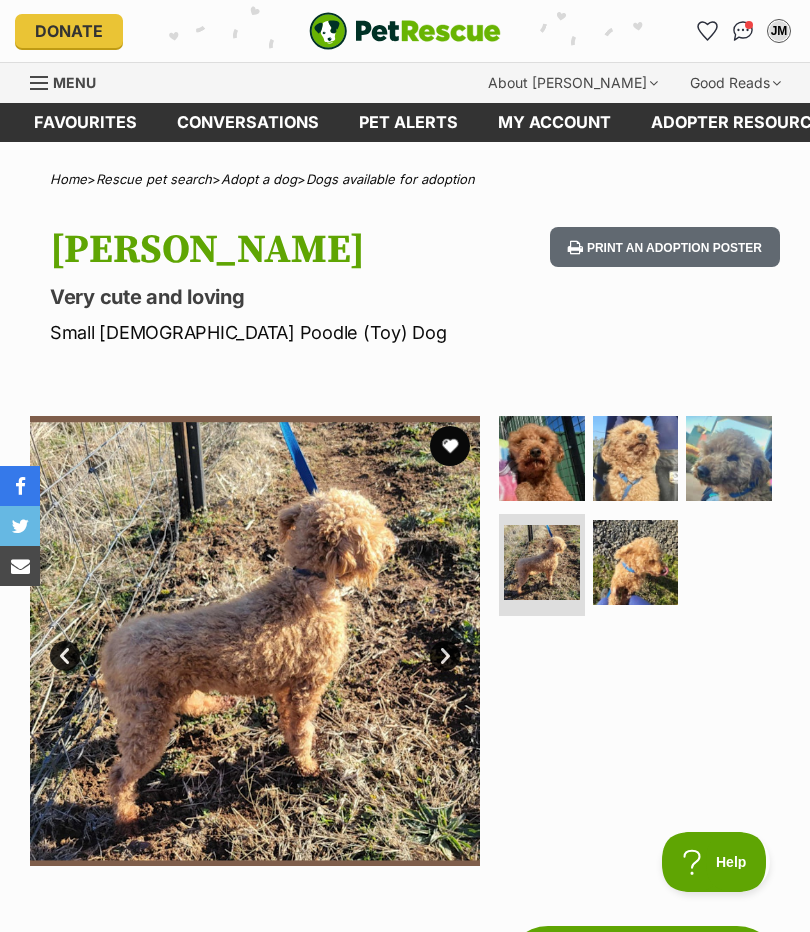 scroll, scrollTop: 0, scrollLeft: 0, axis: both 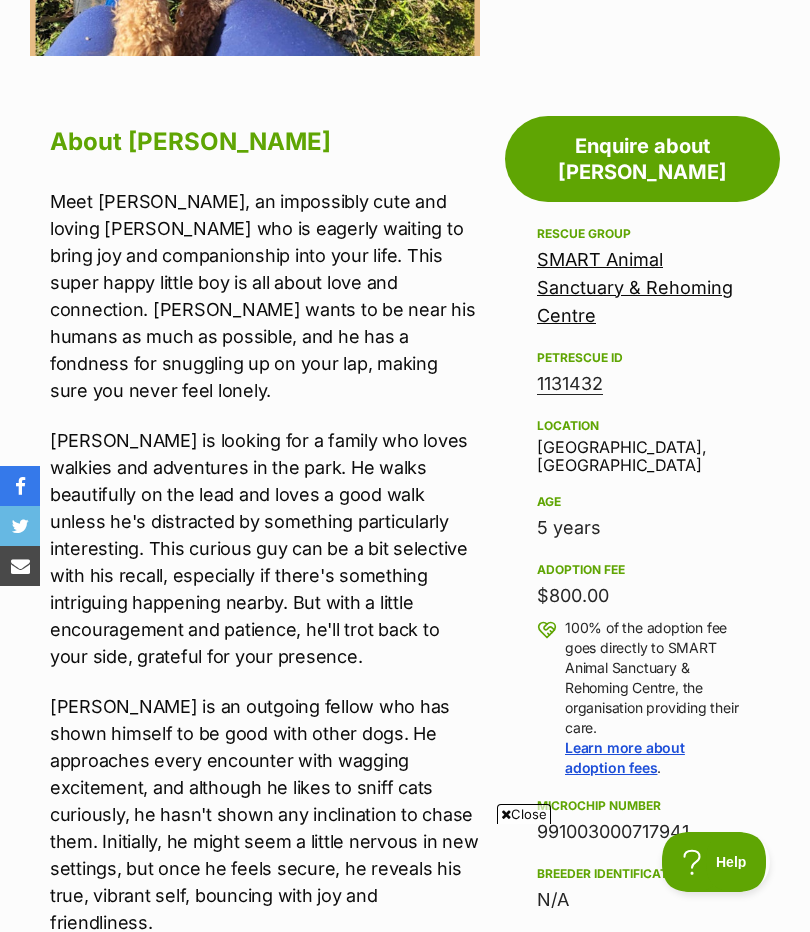 click on "100% of the adoption fee goes directly to SMART Animal Sanctuary & Rehoming Centre, the organisation providing their care.
Learn more about adoption fees ." at bounding box center [656, 698] 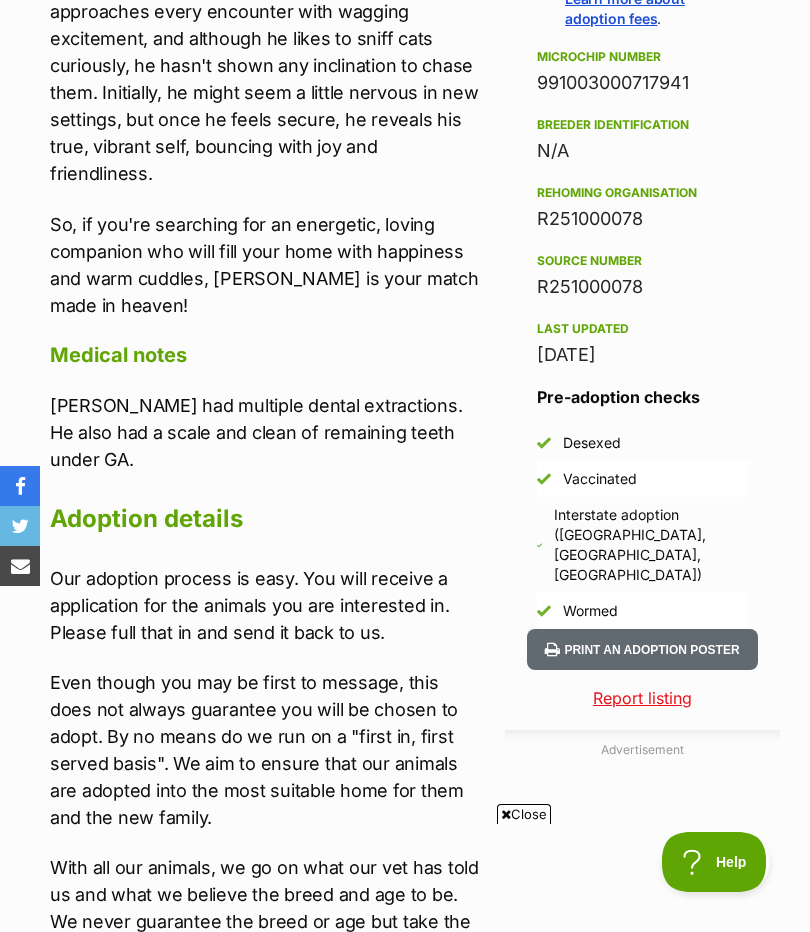 scroll, scrollTop: 0, scrollLeft: 0, axis: both 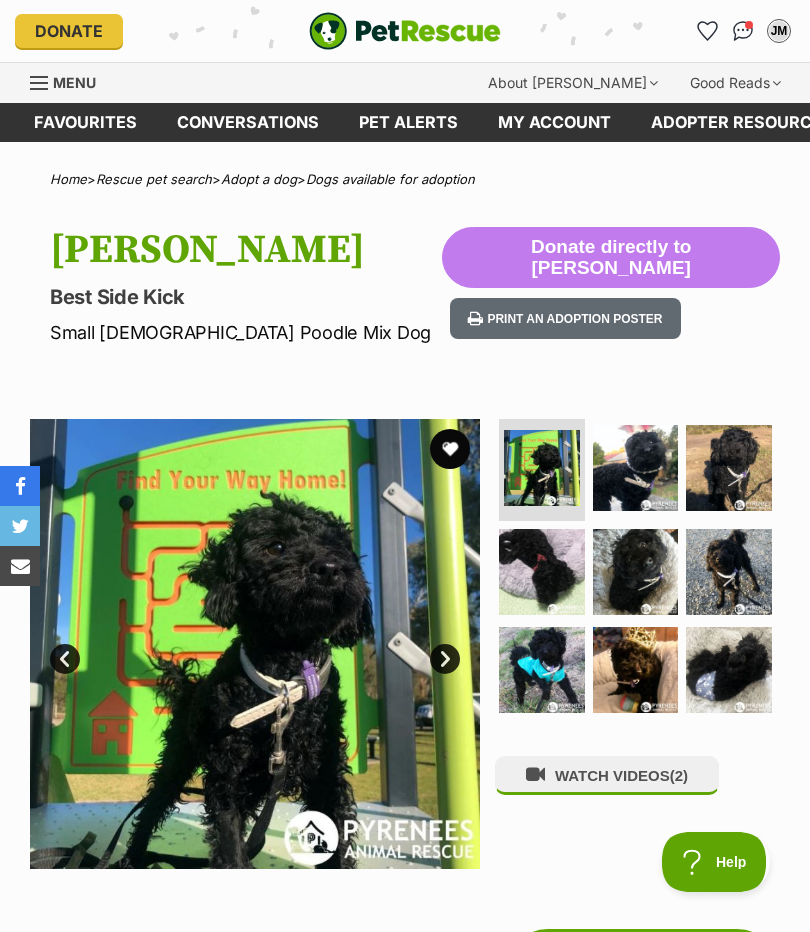click at bounding box center [729, 468] 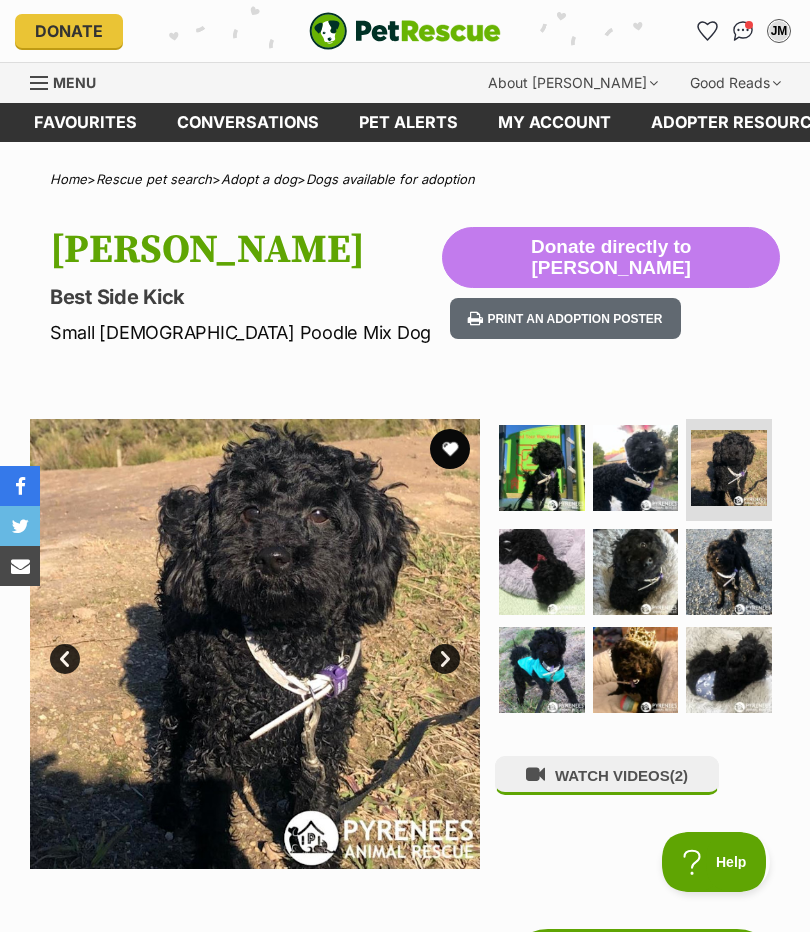 click at bounding box center [636, 468] 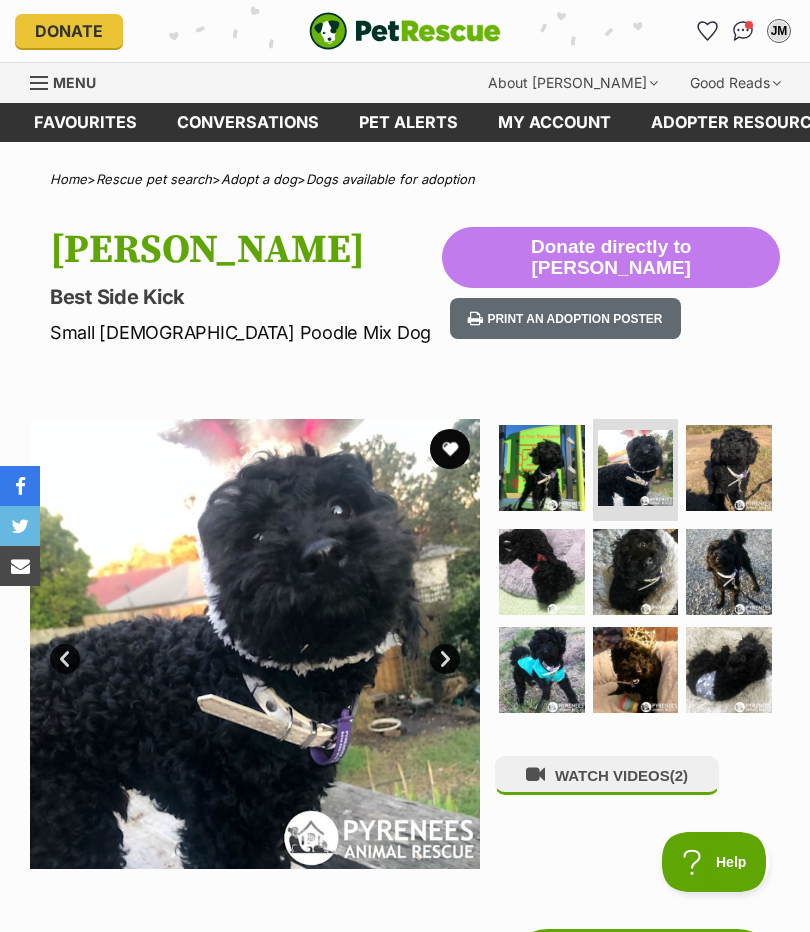 click at bounding box center [542, 468] 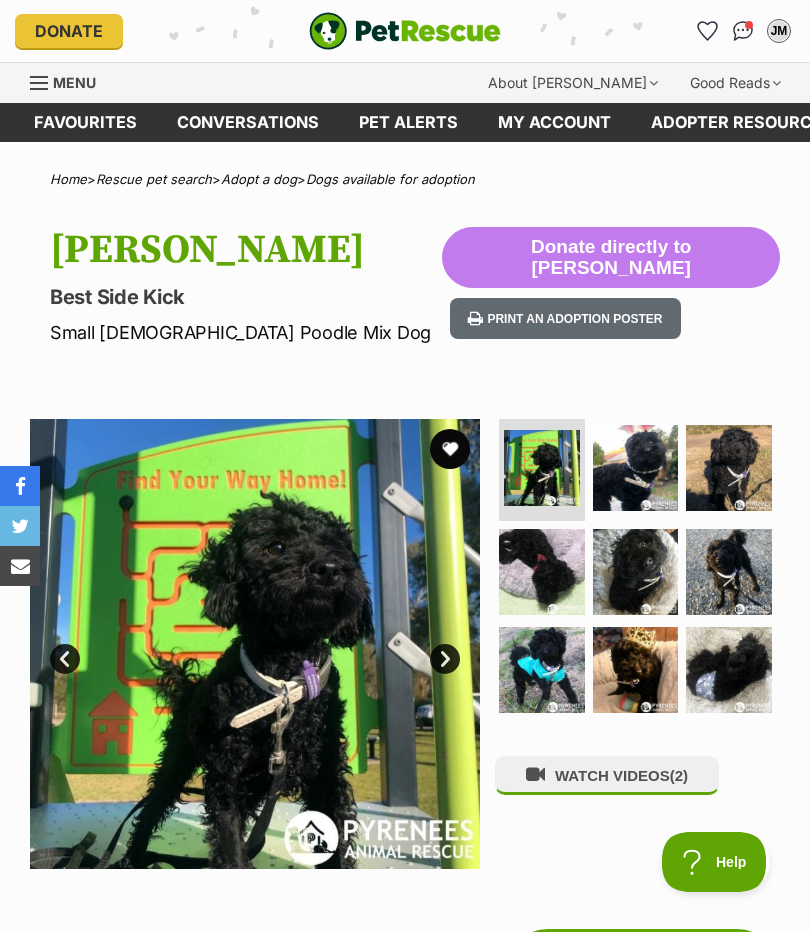 click at bounding box center [729, 572] 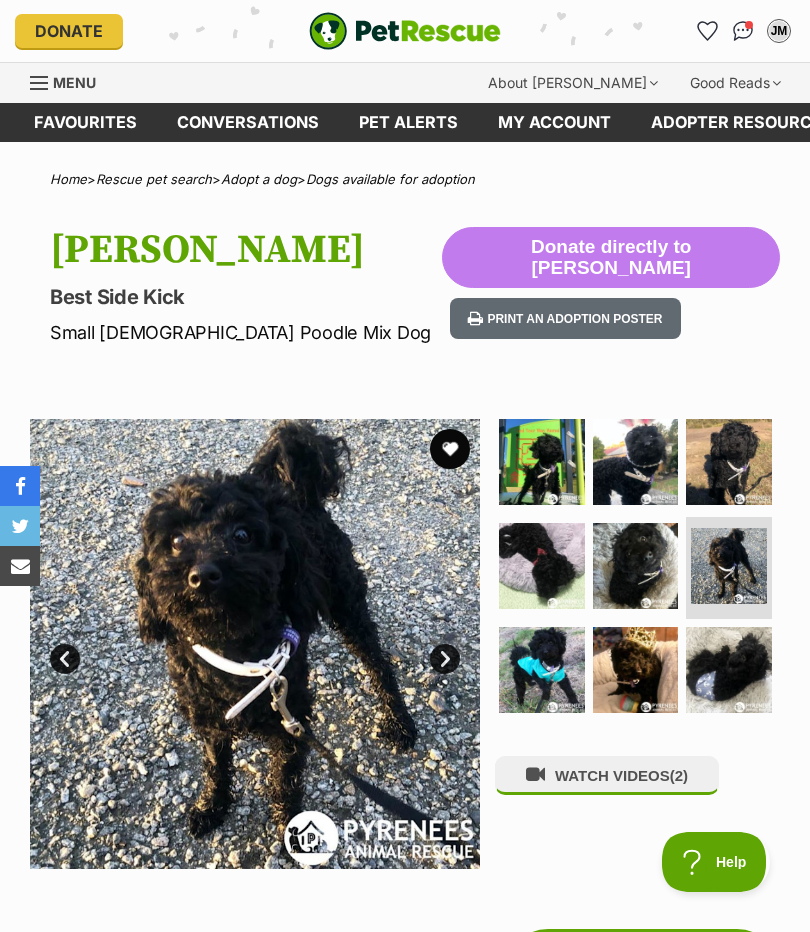click at bounding box center [542, 670] 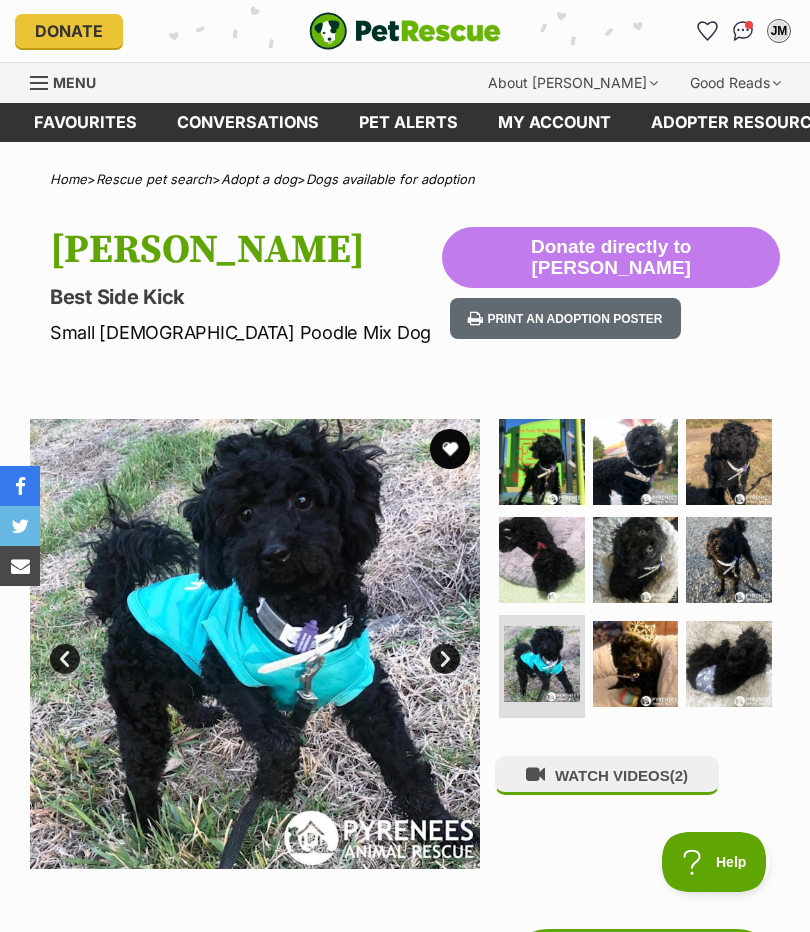 click at bounding box center [729, 664] 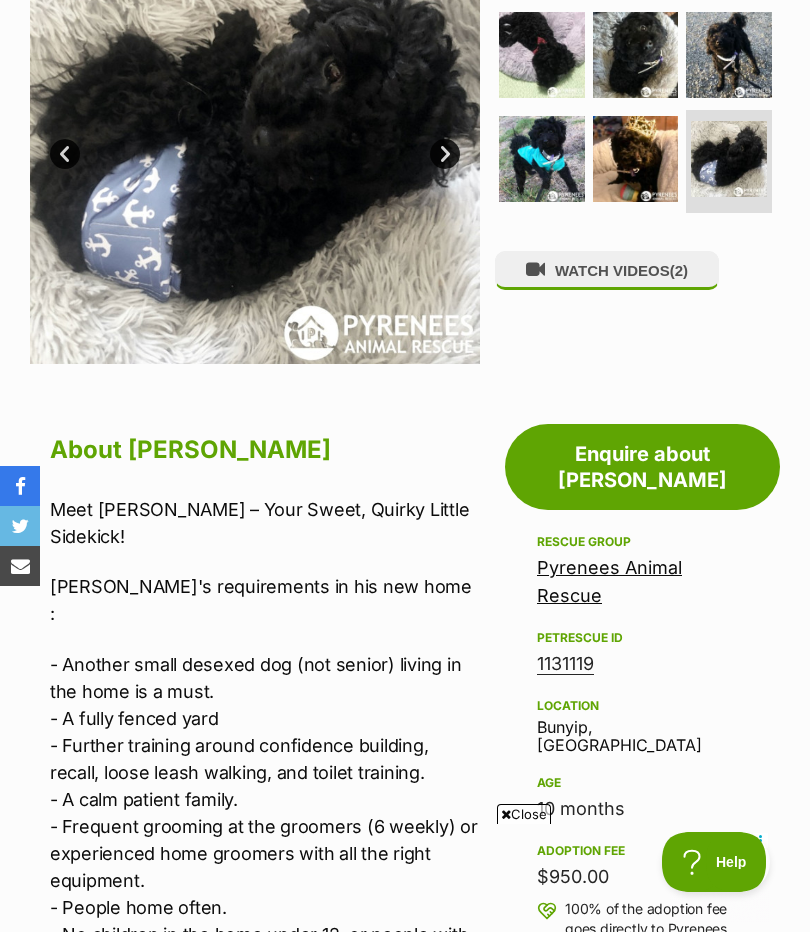 scroll, scrollTop: 598, scrollLeft: 0, axis: vertical 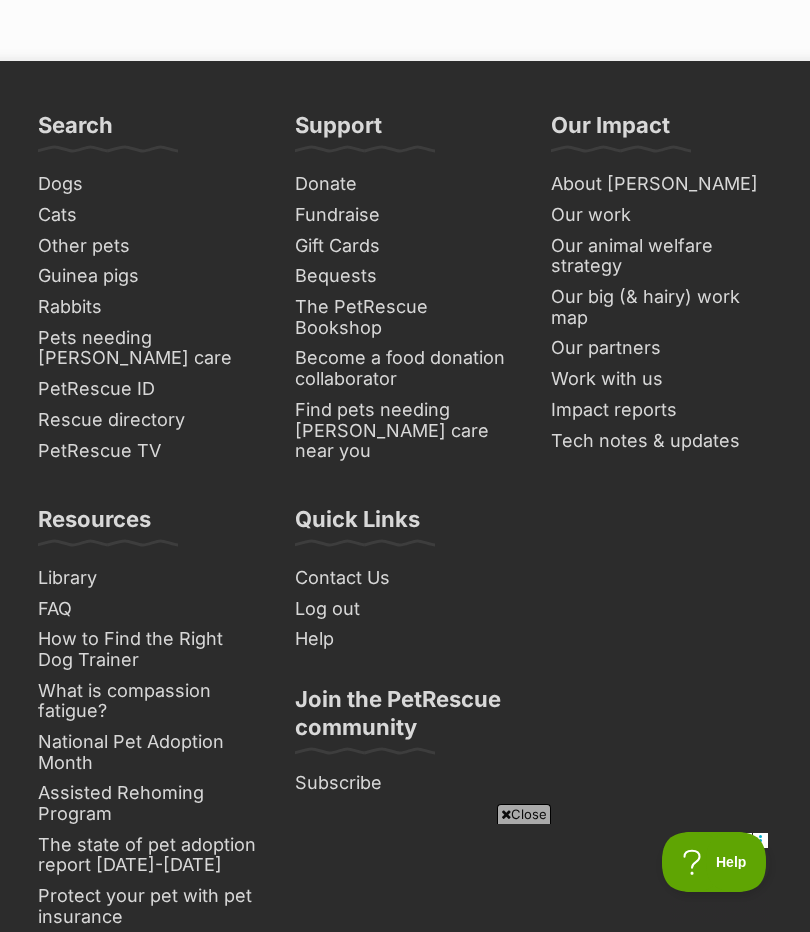 click on "Next" at bounding box center [651, -367] 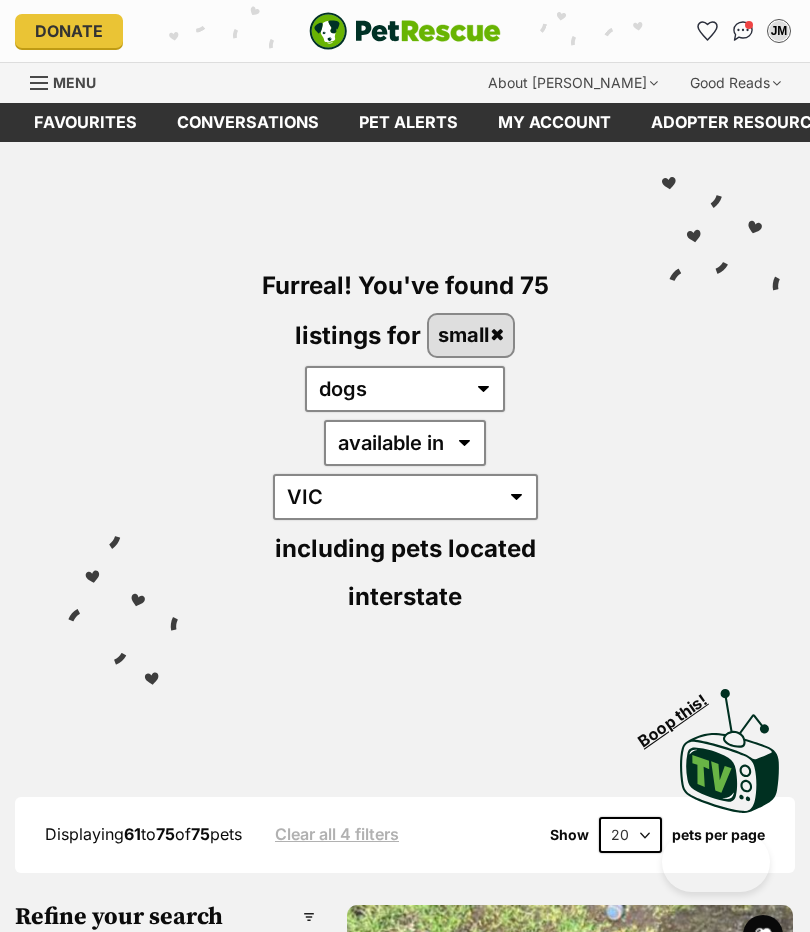 scroll, scrollTop: 231, scrollLeft: 0, axis: vertical 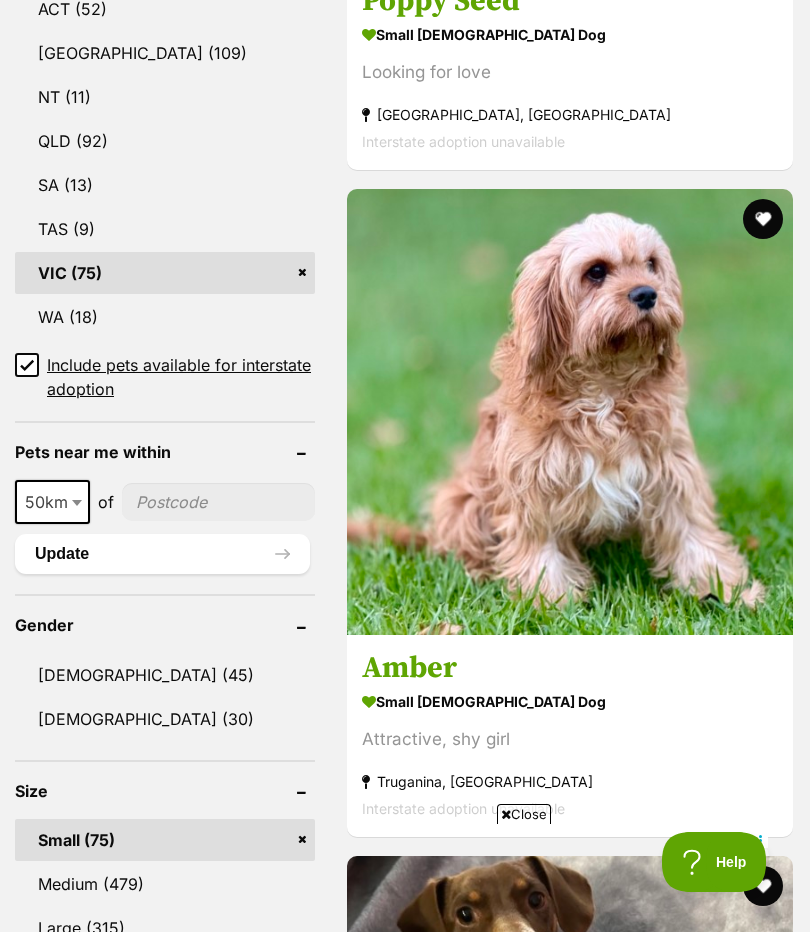 click at bounding box center (570, 412) 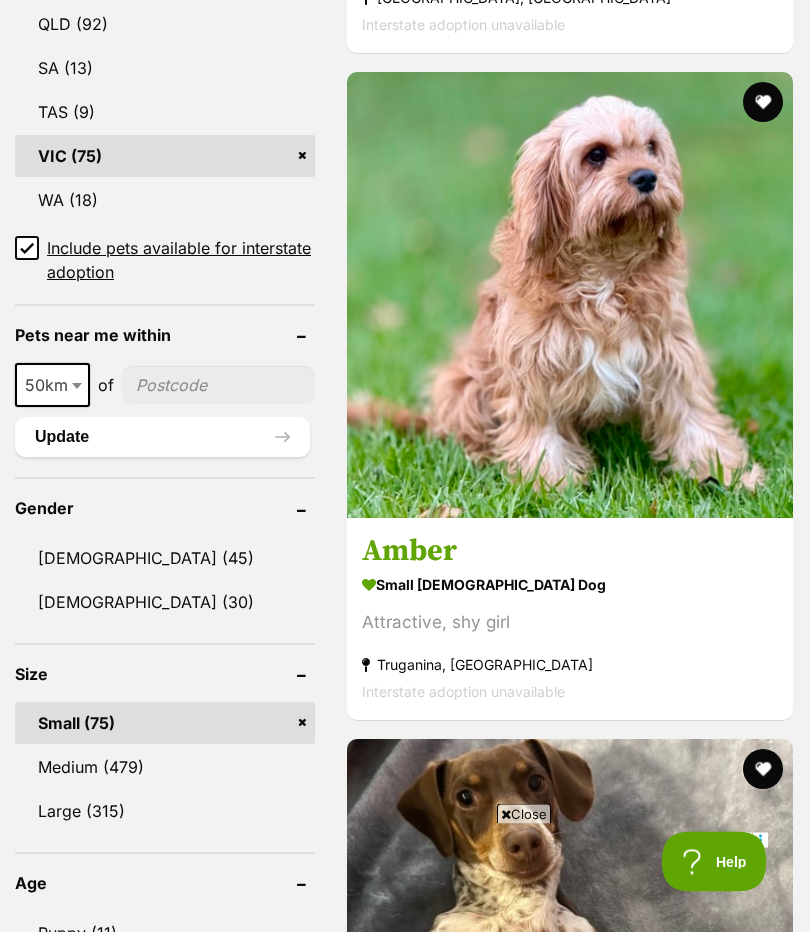 scroll, scrollTop: 1505, scrollLeft: 0, axis: vertical 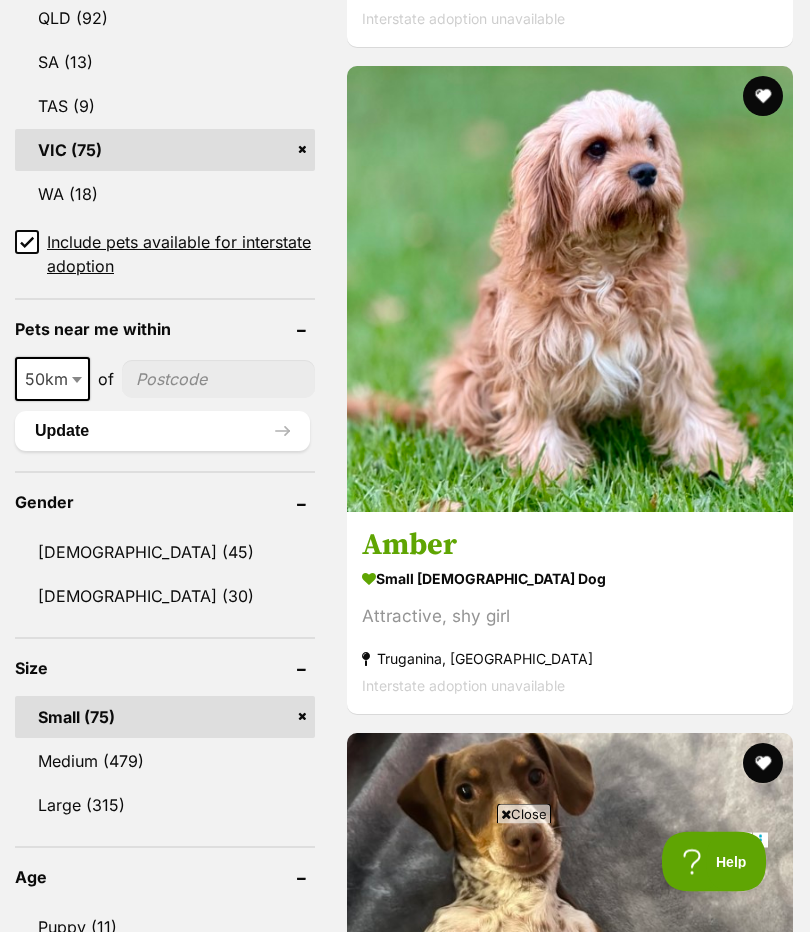 click on "Amber" at bounding box center (570, 546) 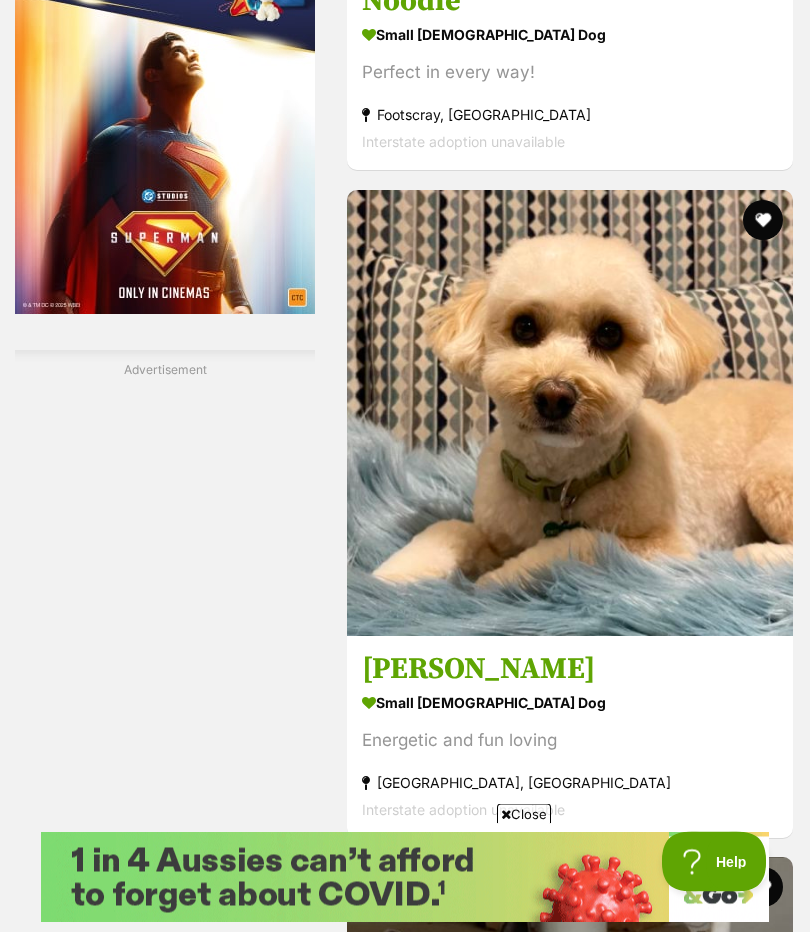 scroll, scrollTop: 3741, scrollLeft: 0, axis: vertical 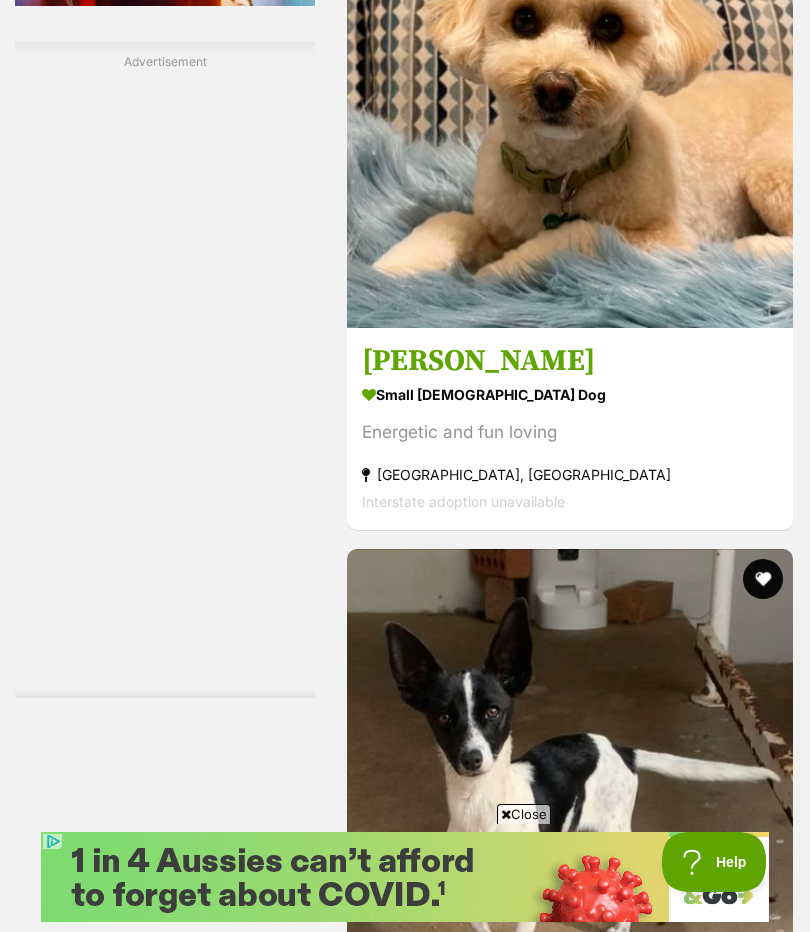 click on "small [DEMOGRAPHIC_DATA] Dog" at bounding box center (570, 394) 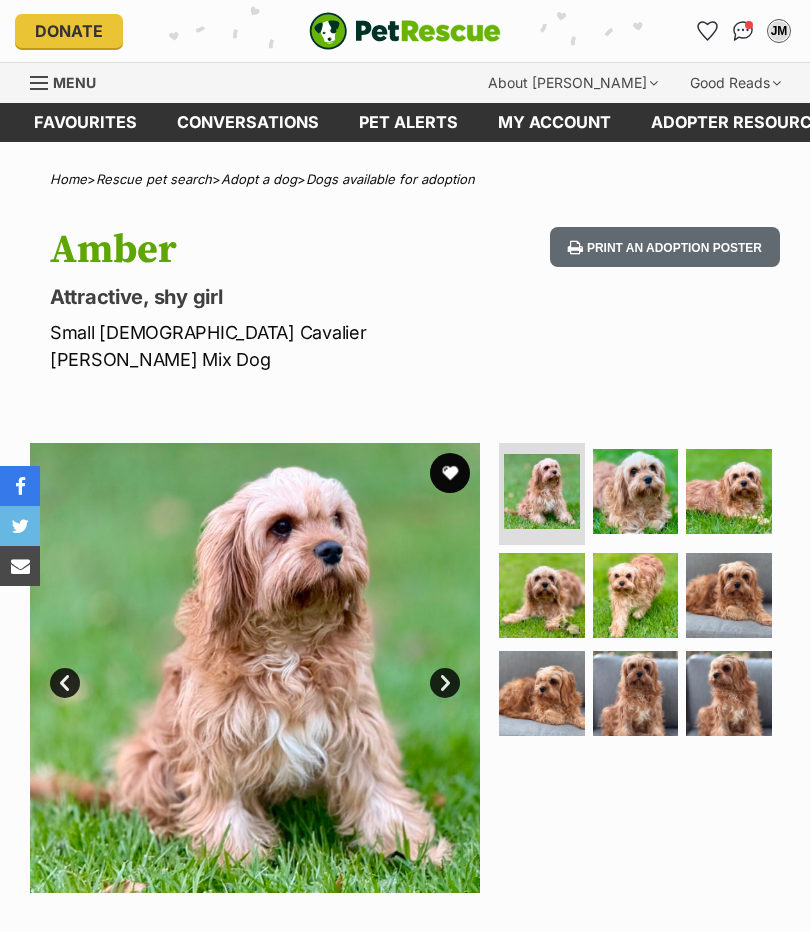 scroll, scrollTop: 0, scrollLeft: 0, axis: both 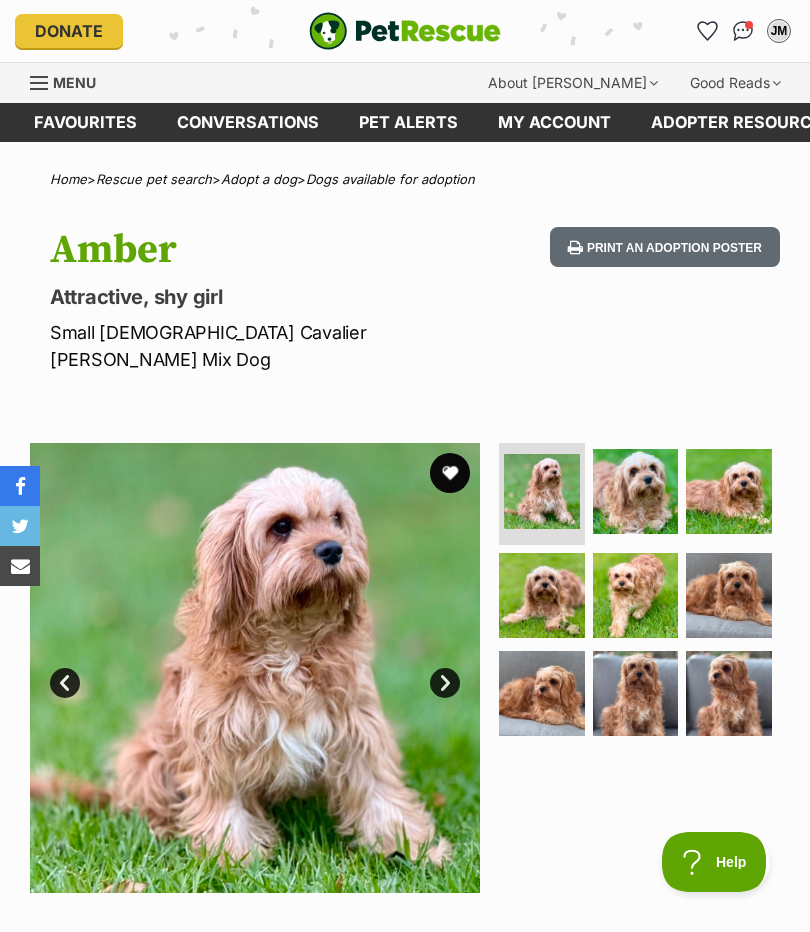 click at bounding box center (636, 492) 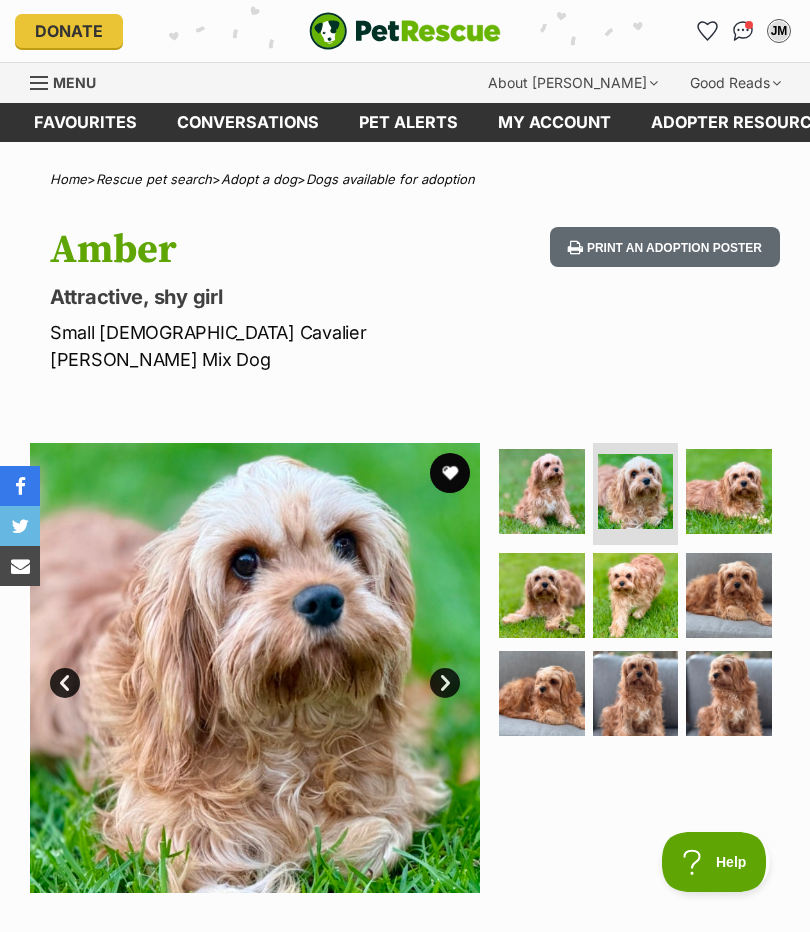 click at bounding box center (729, 492) 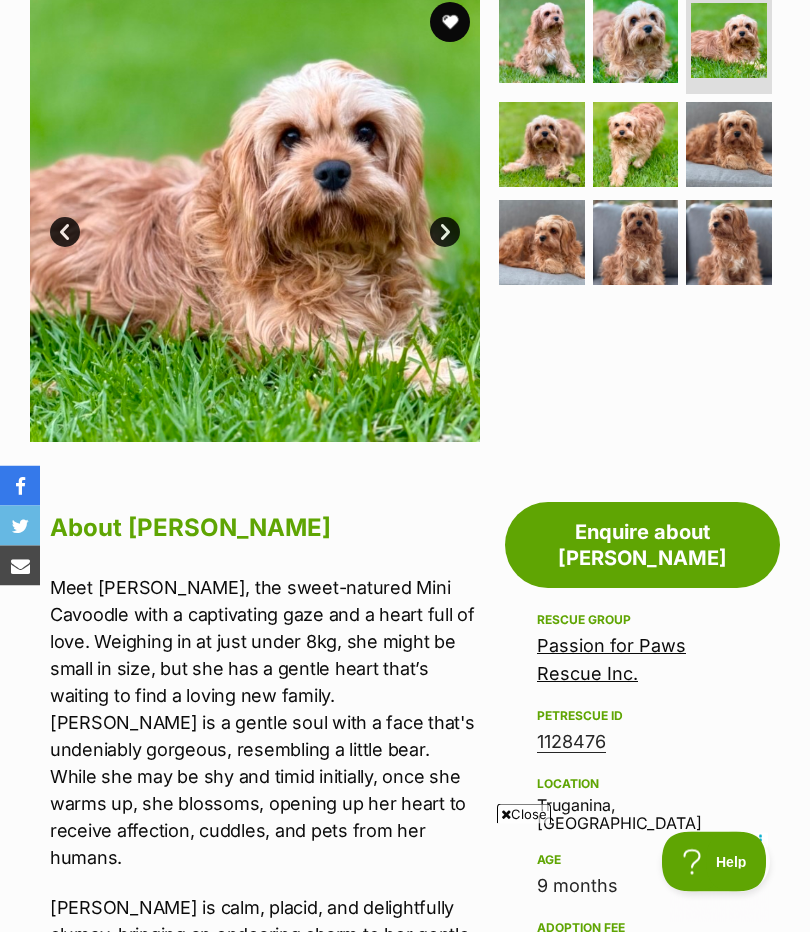 scroll, scrollTop: 544, scrollLeft: 0, axis: vertical 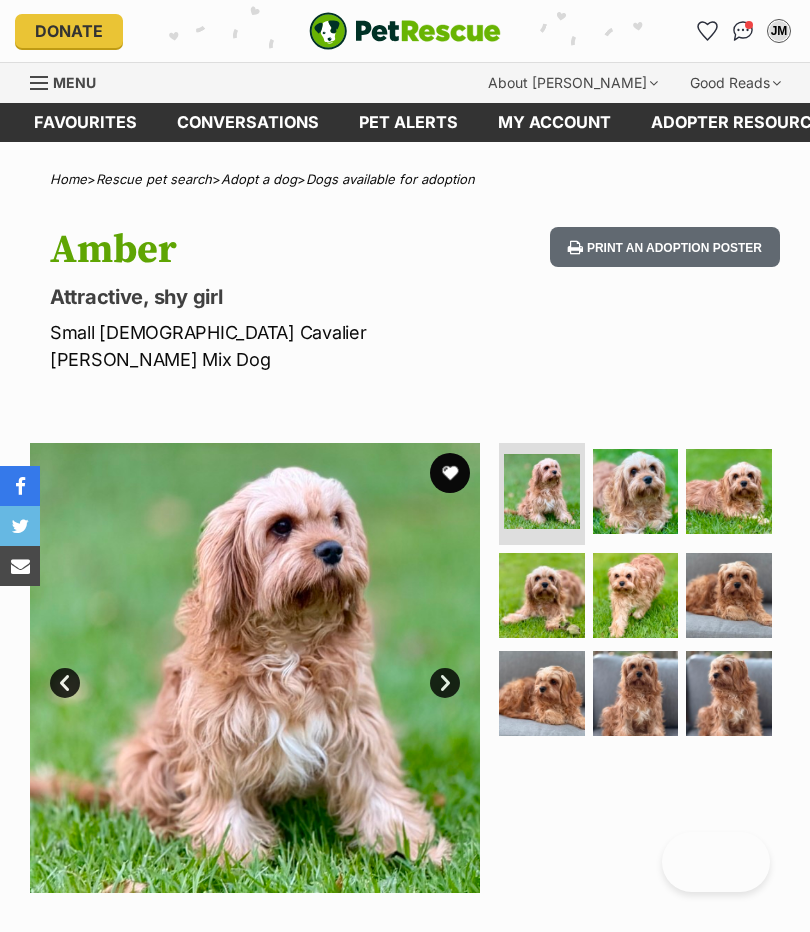 click at bounding box center (636, 596) 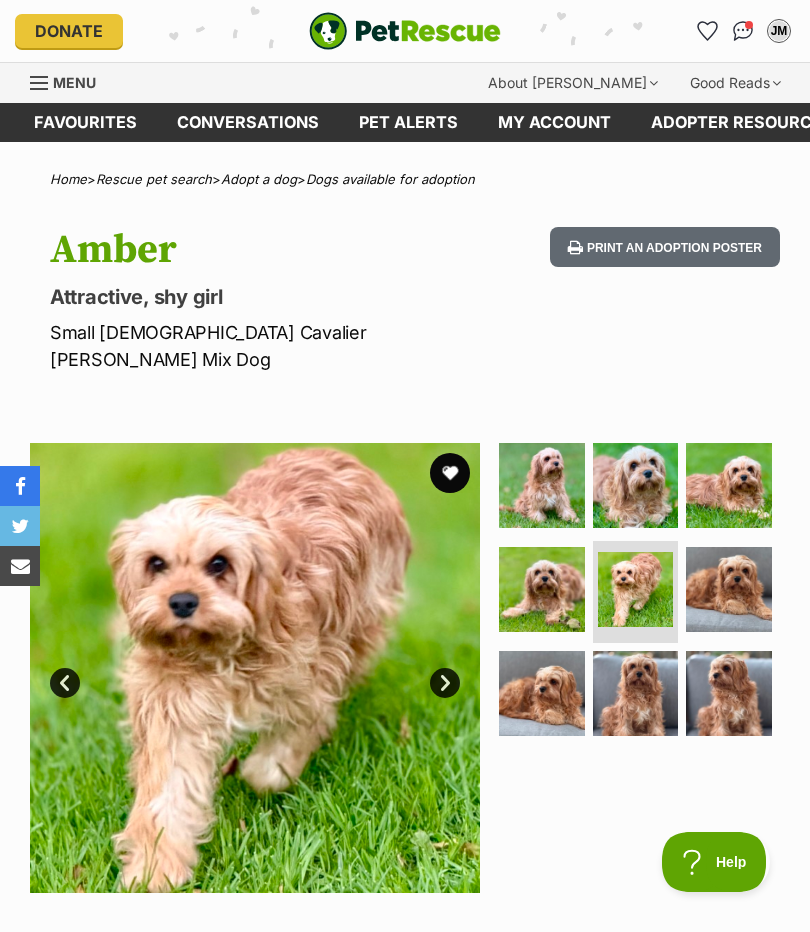 scroll, scrollTop: 0, scrollLeft: 0, axis: both 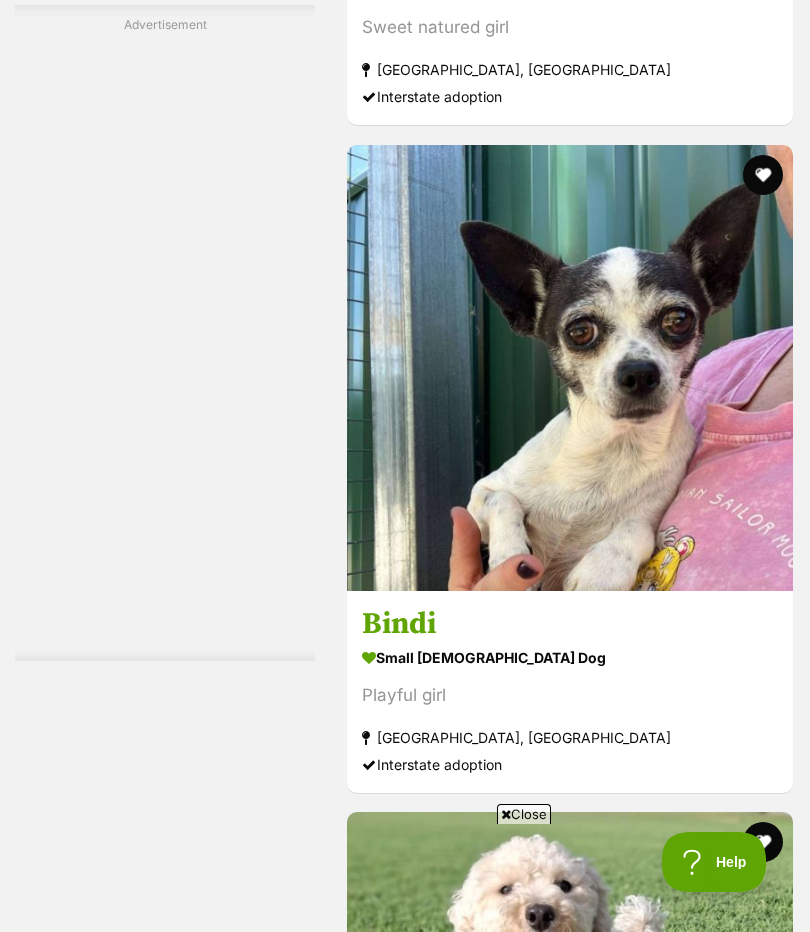 click on "Next" at bounding box center [651, 4842] 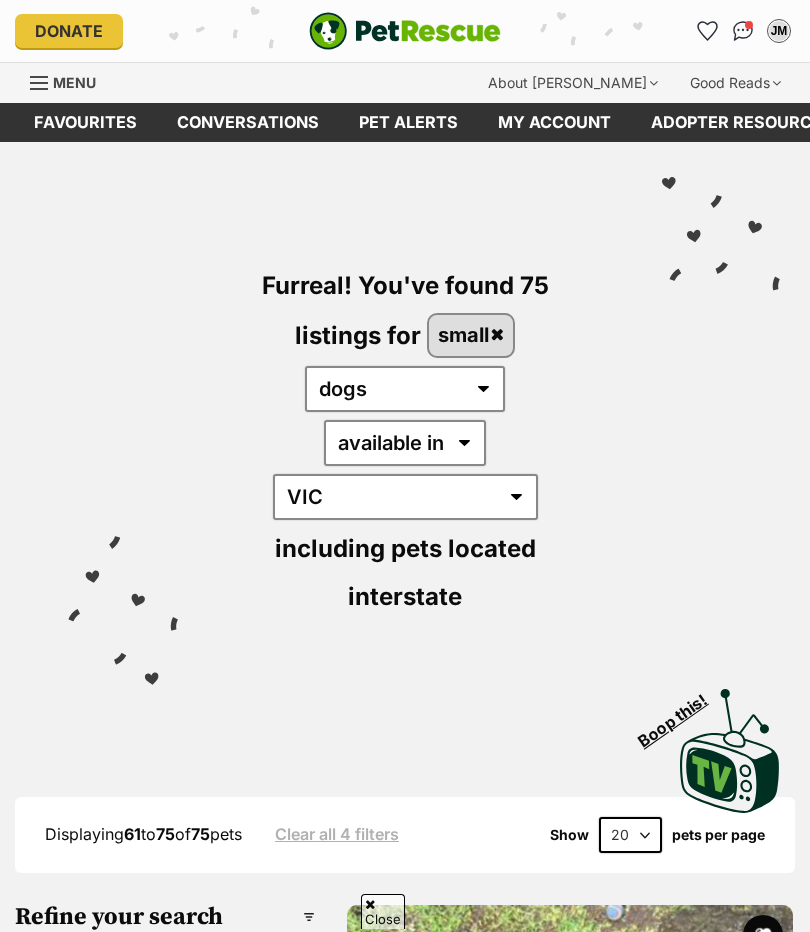 scroll, scrollTop: 839, scrollLeft: 0, axis: vertical 